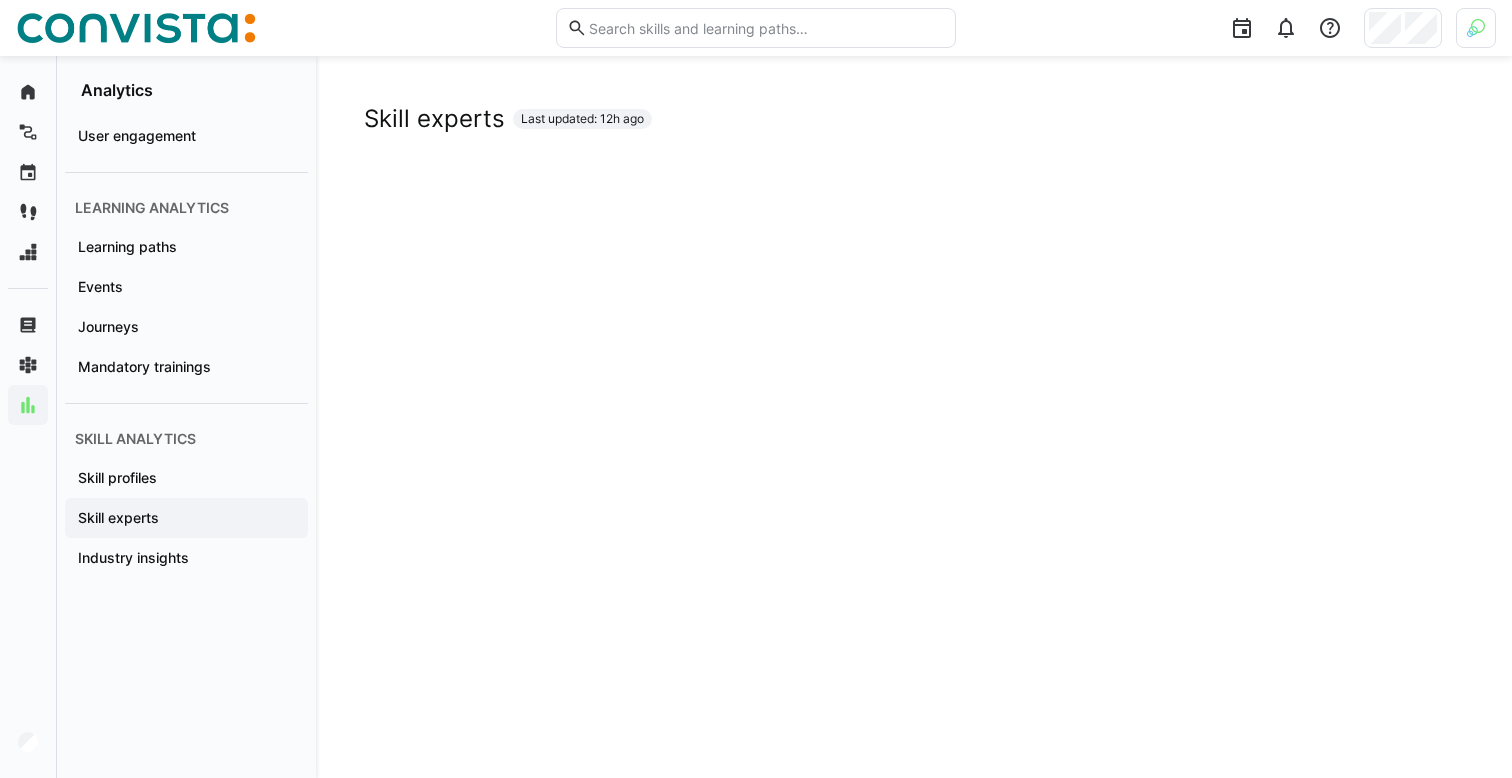 scroll, scrollTop: 133, scrollLeft: 0, axis: vertical 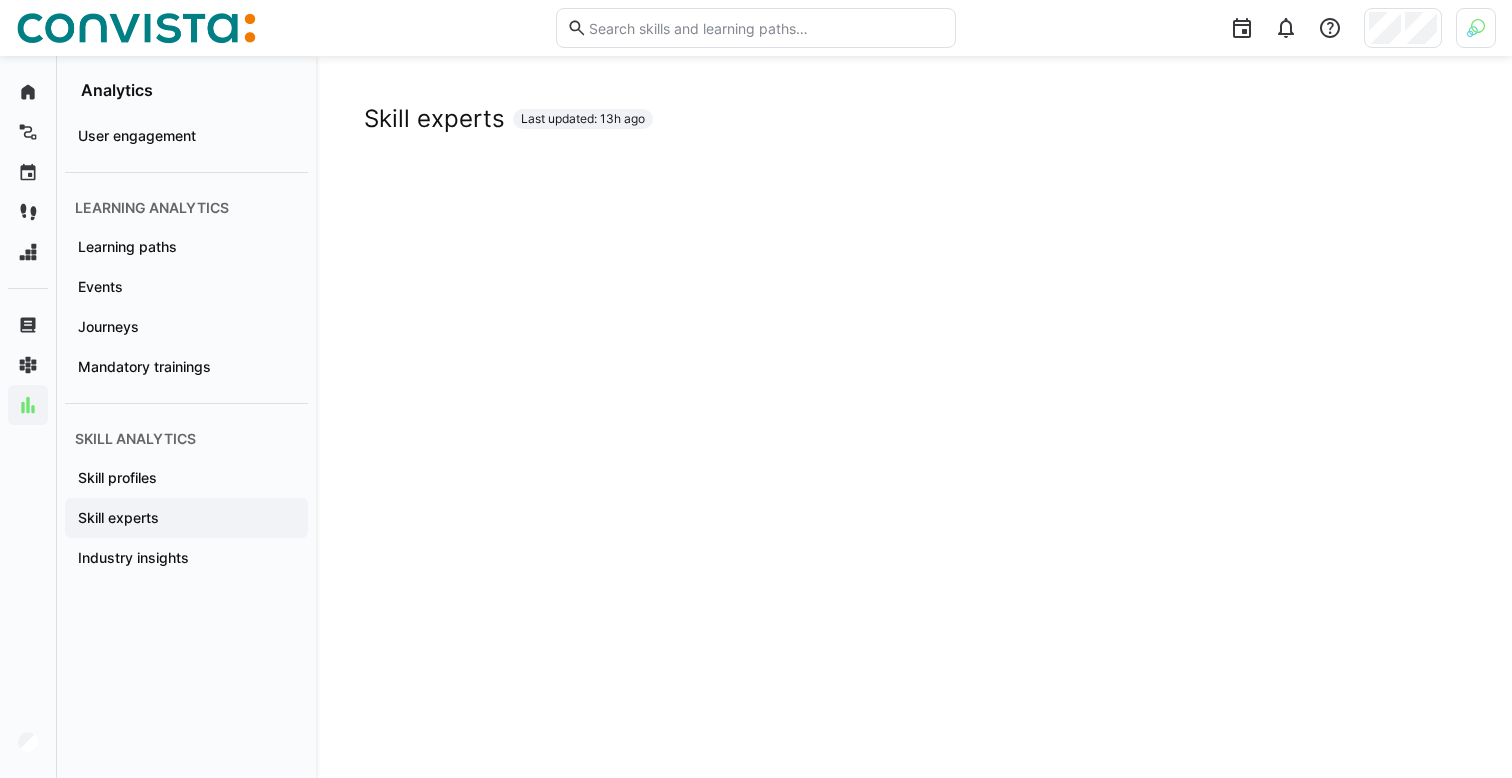 click on "Skill experts Last updated: 13h ago" 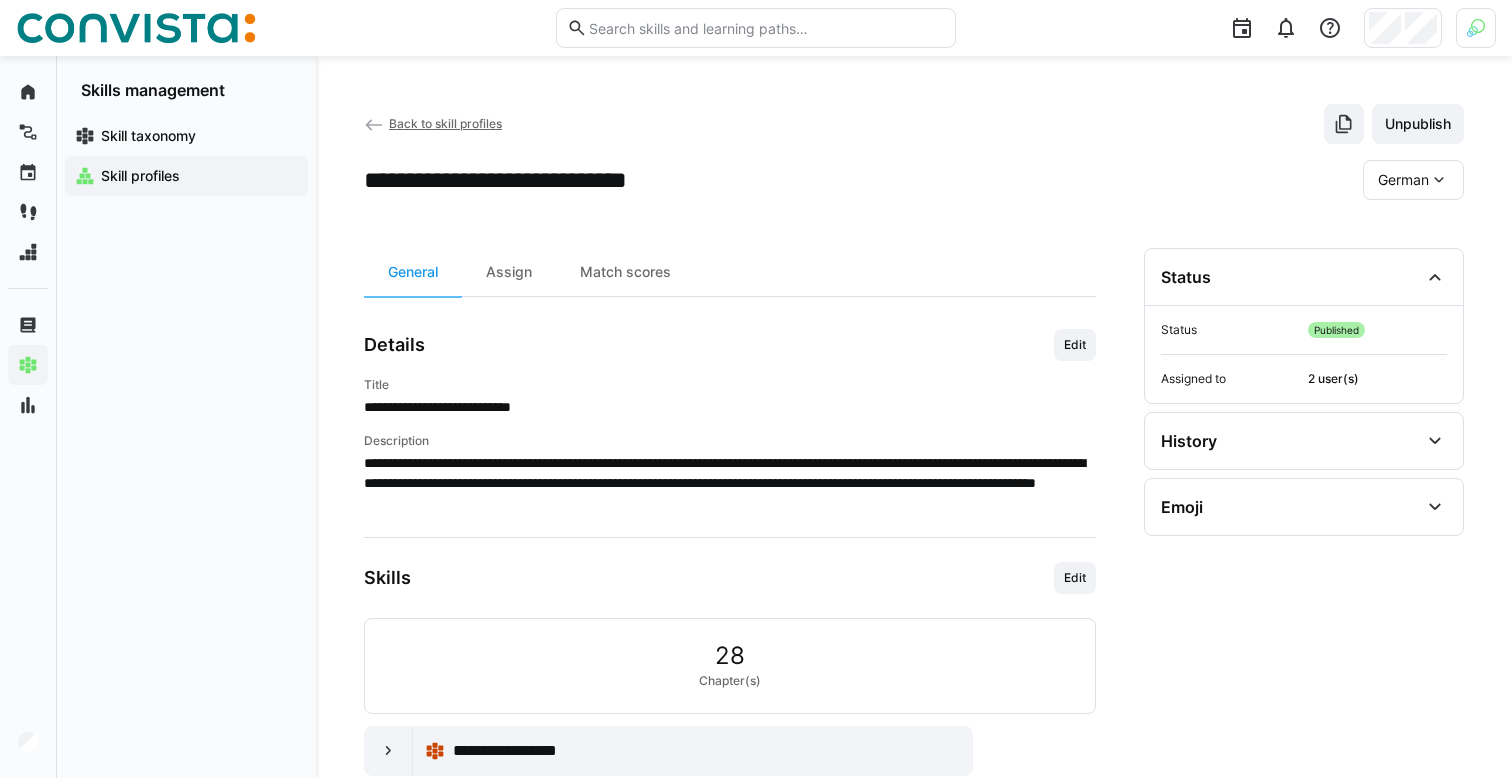 scroll, scrollTop: 395, scrollLeft: 0, axis: vertical 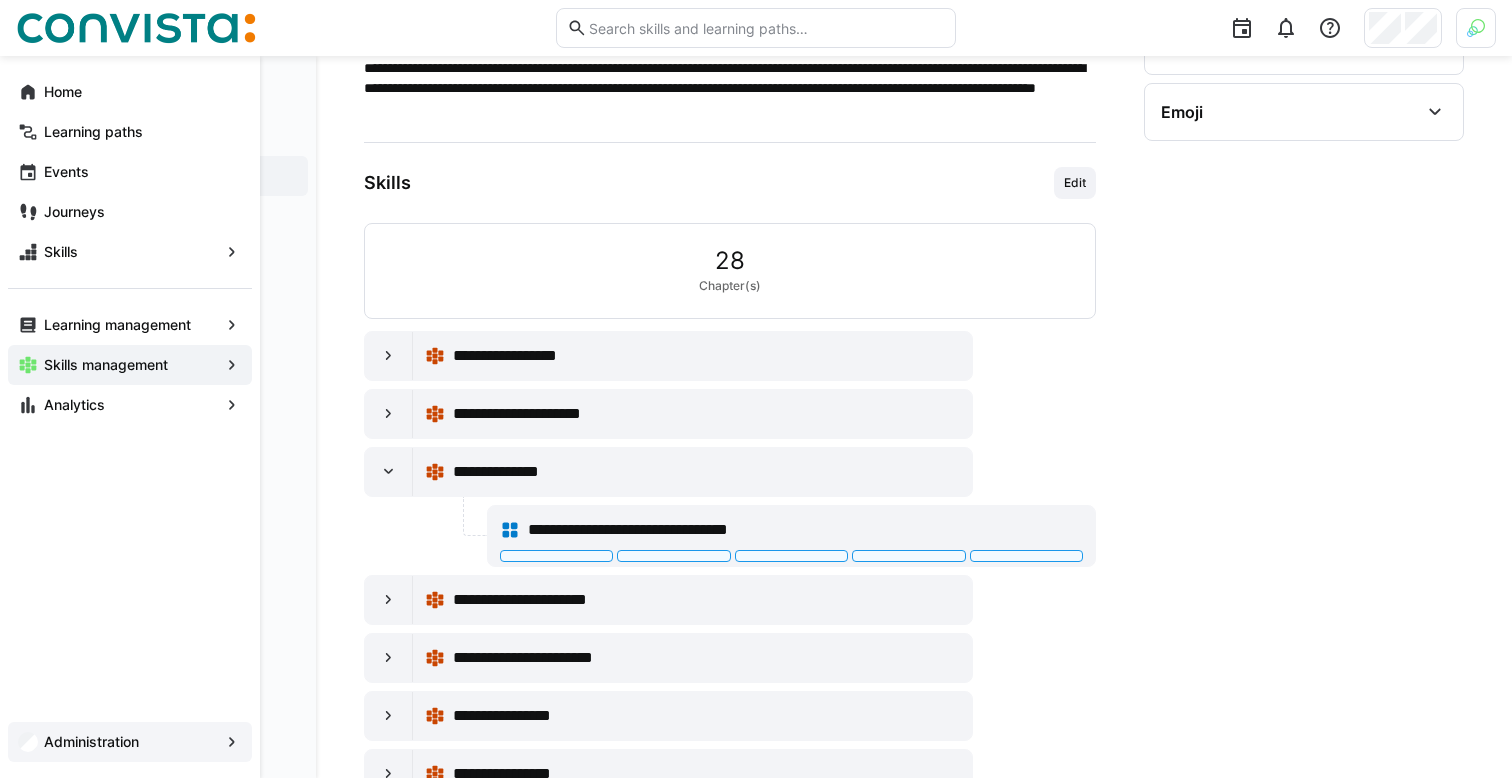 click on "Administration" 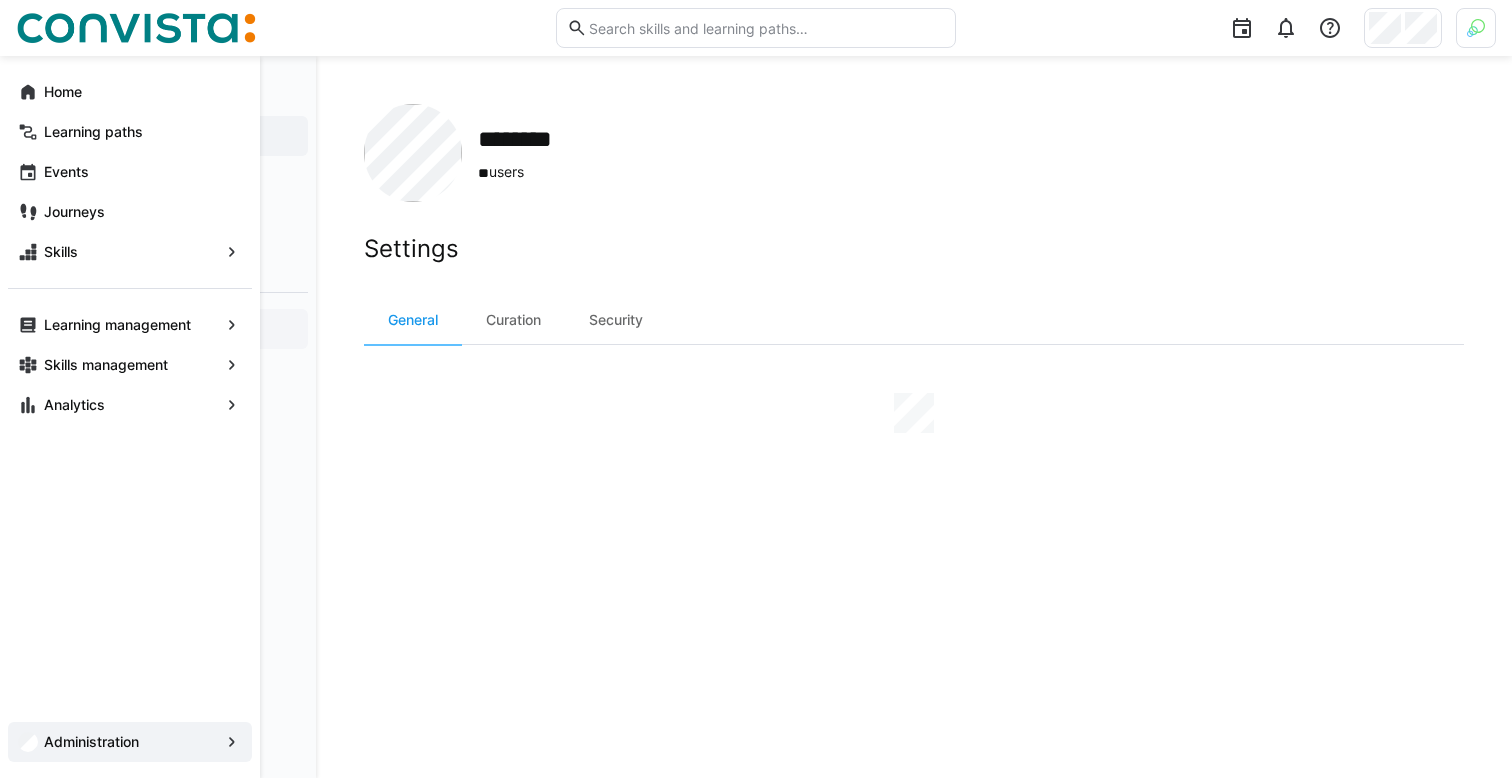 scroll, scrollTop: 0, scrollLeft: 0, axis: both 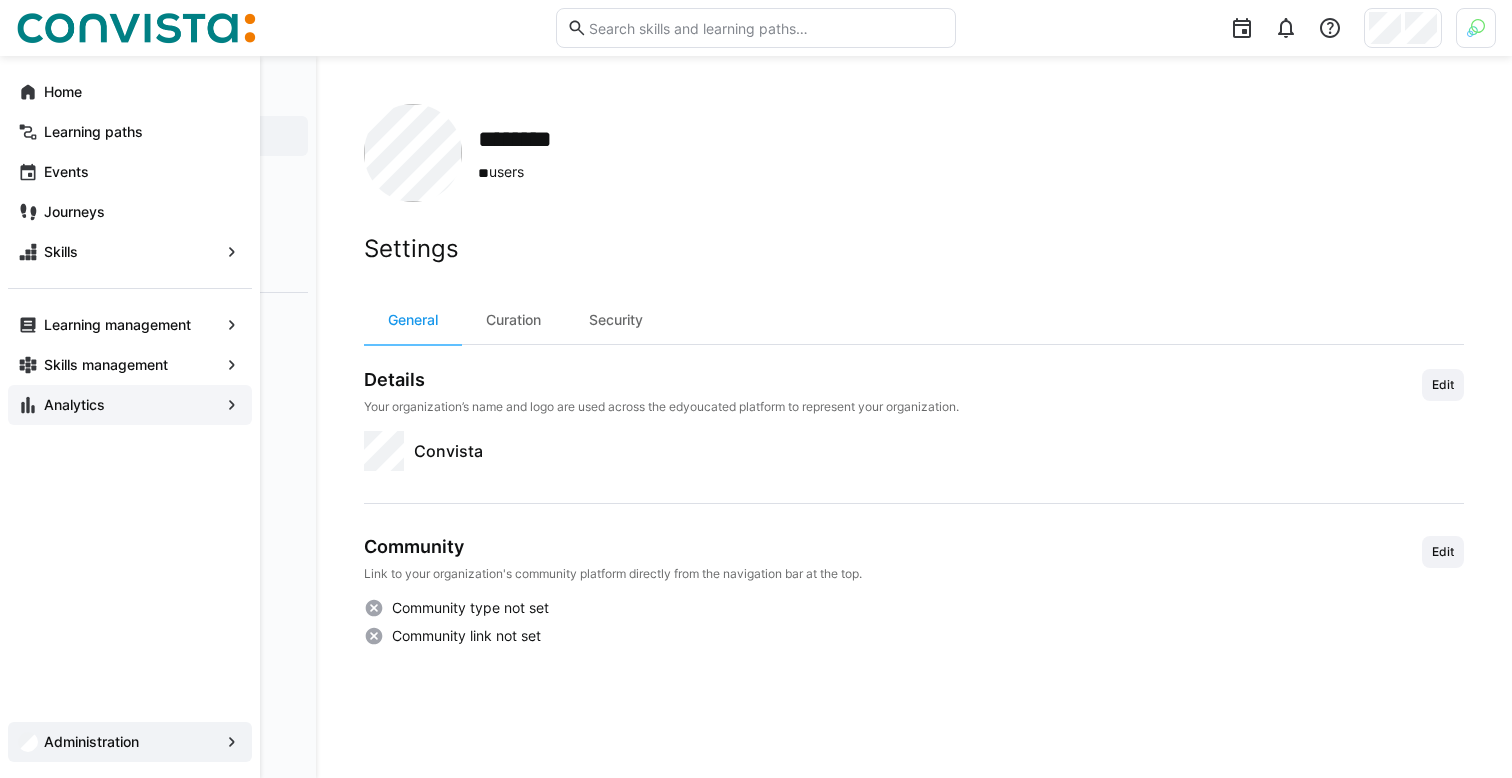 click 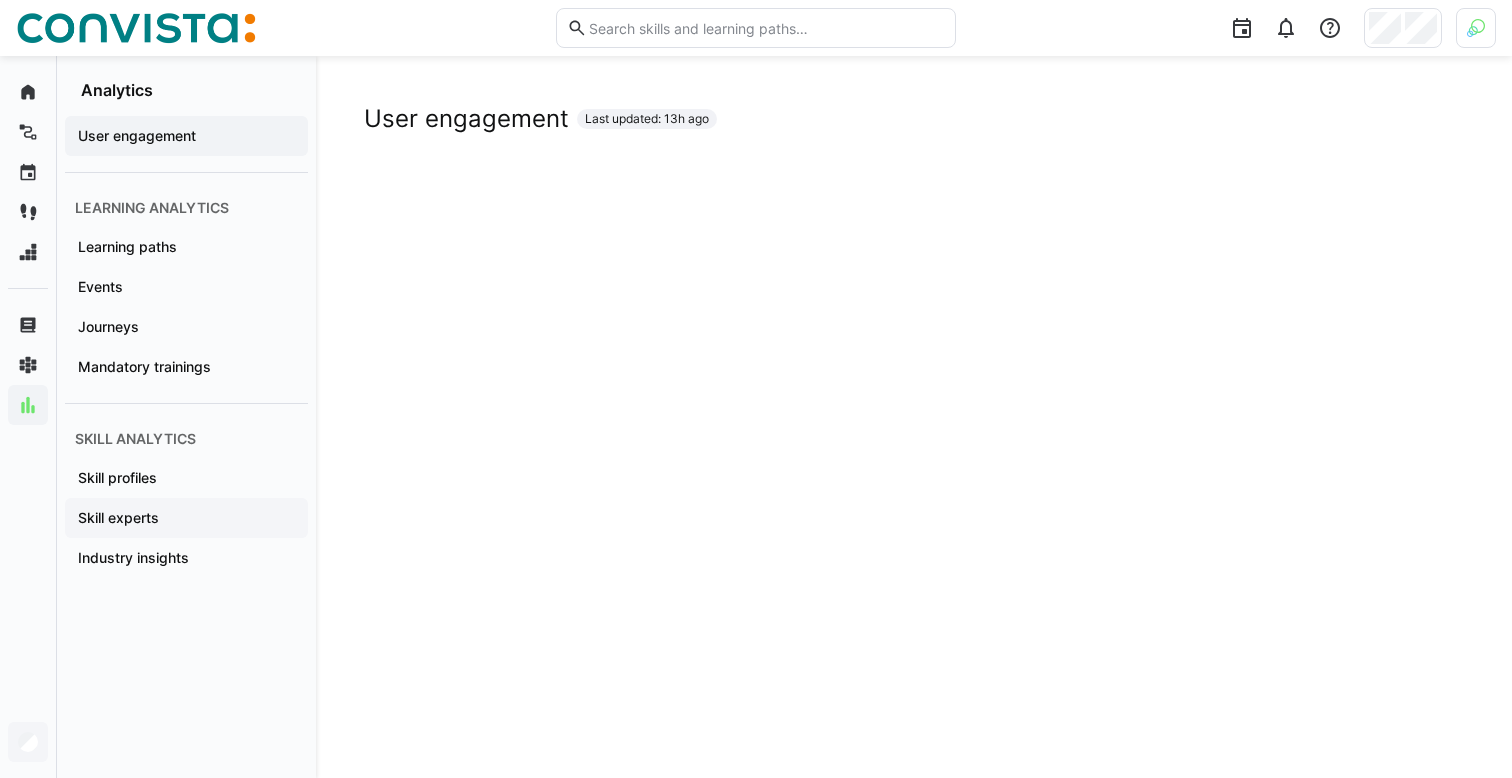 click on "Skill experts" 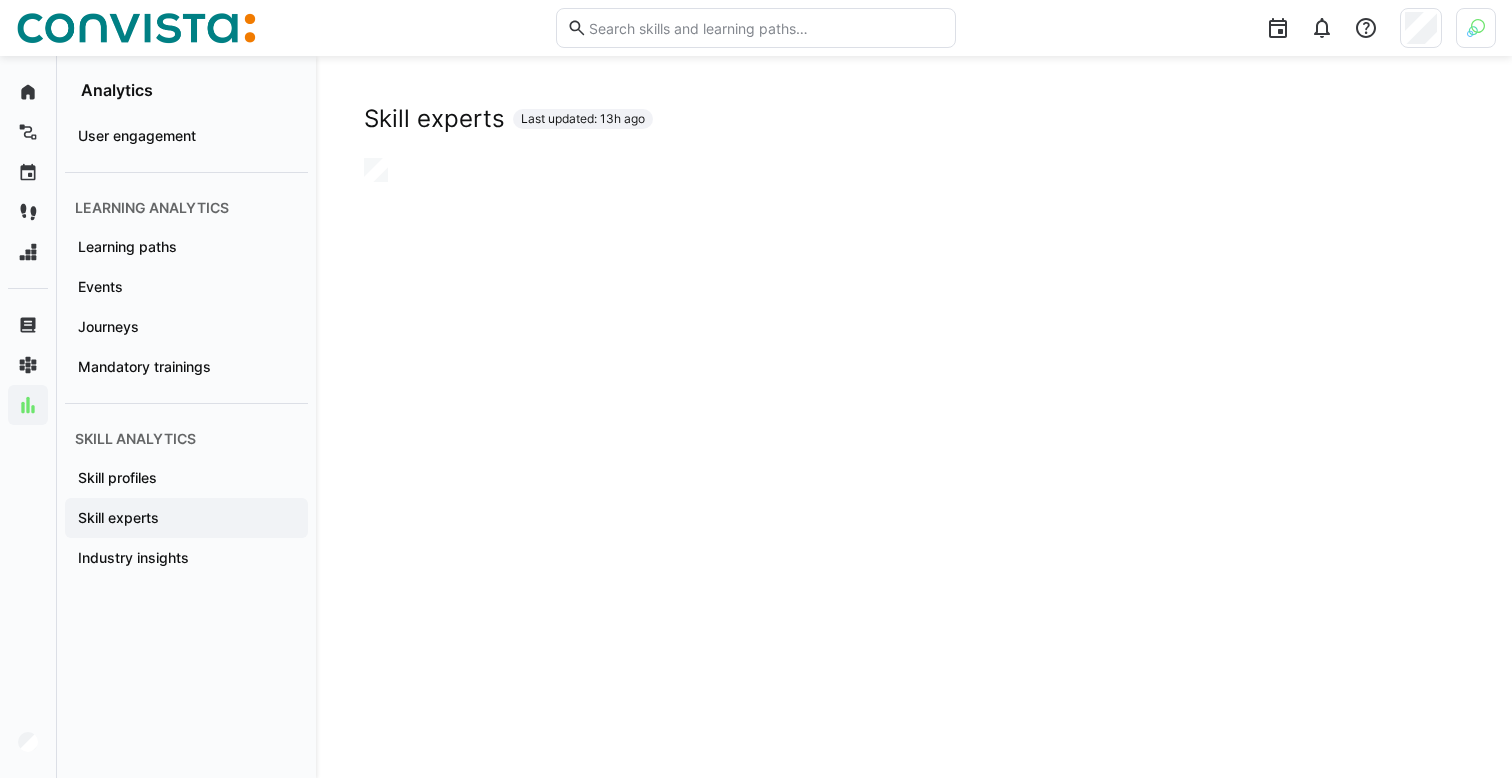 scroll, scrollTop: 0, scrollLeft: 0, axis: both 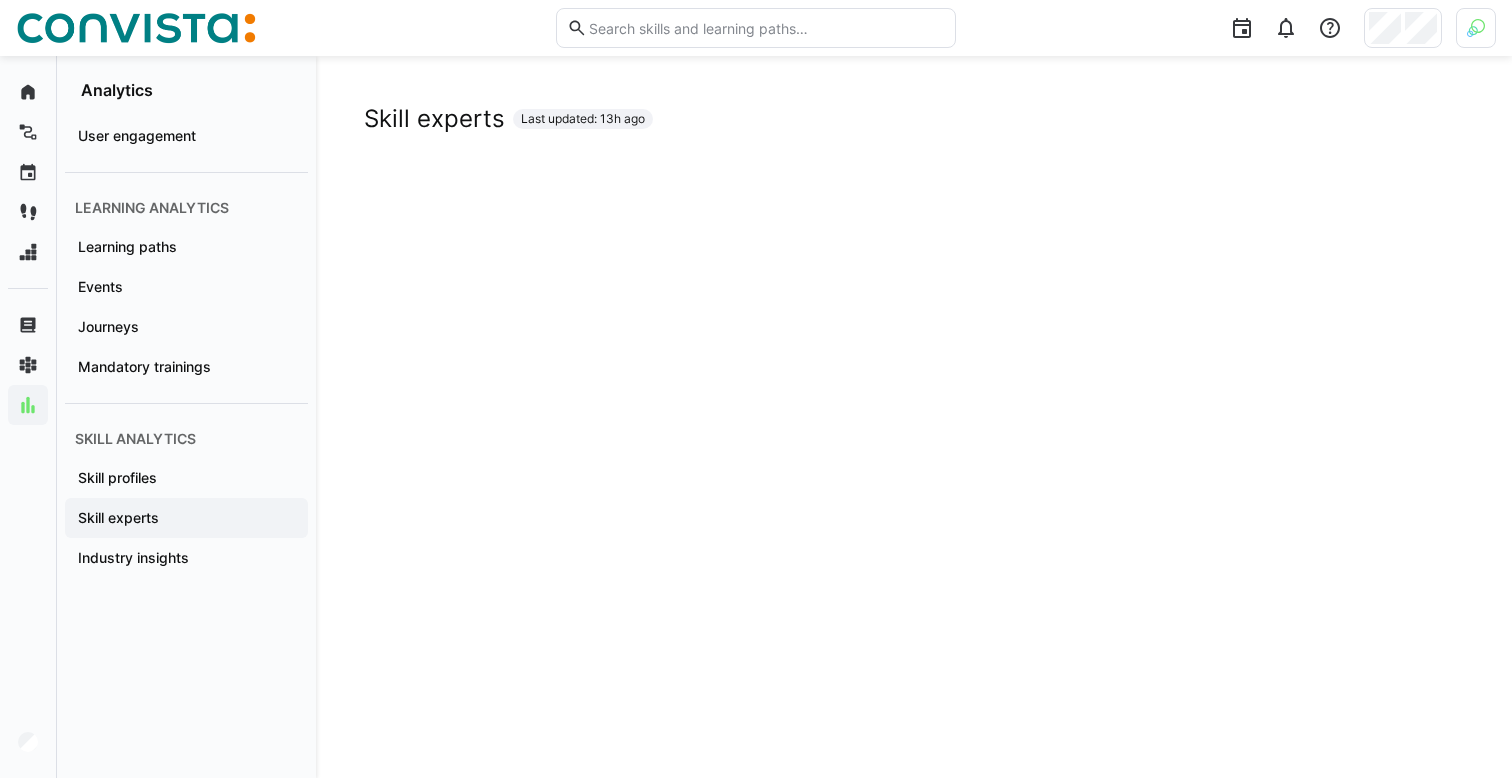 click on "Skill experts Last updated: 13h ago" 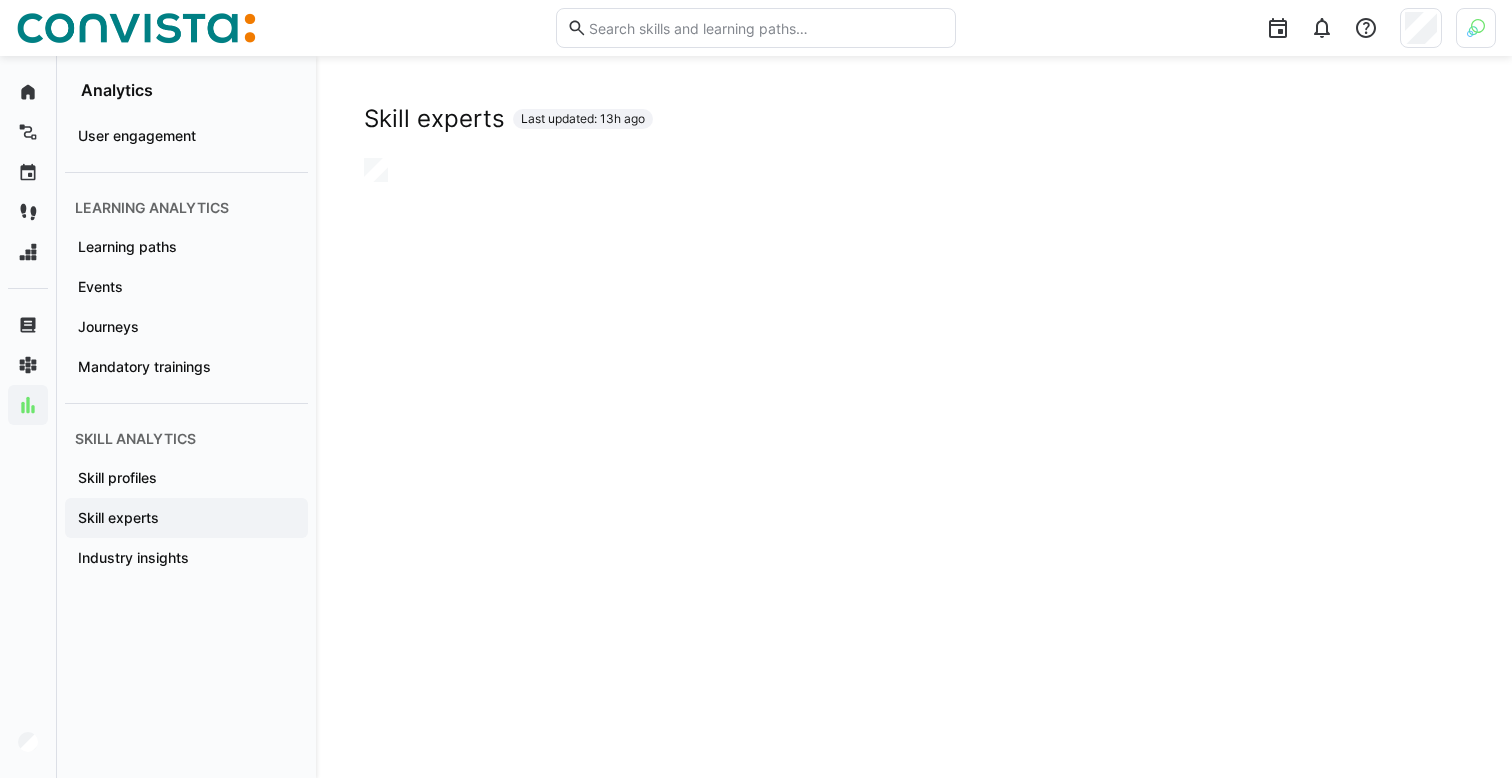 scroll, scrollTop: 0, scrollLeft: 0, axis: both 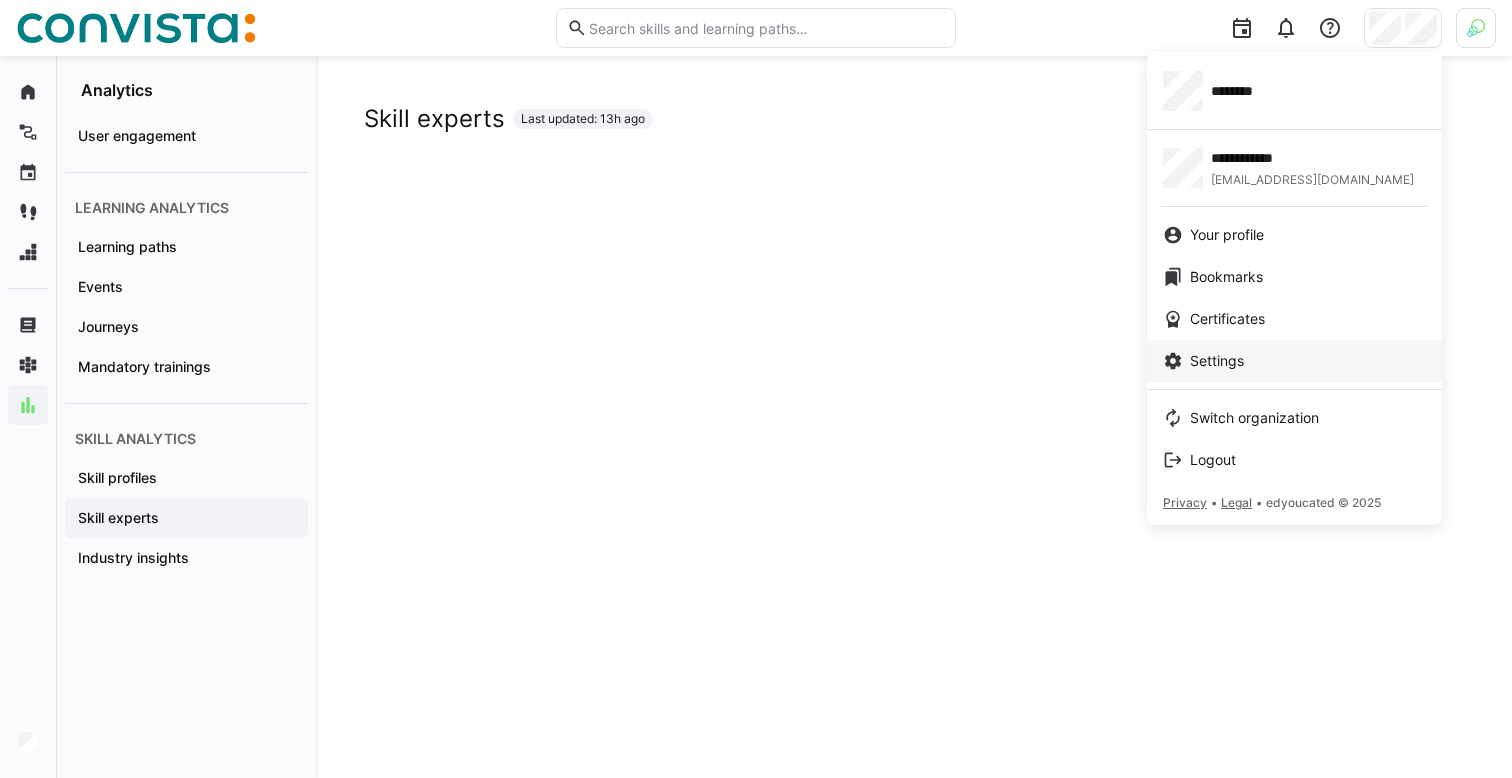 click on "Settings" at bounding box center [1217, 361] 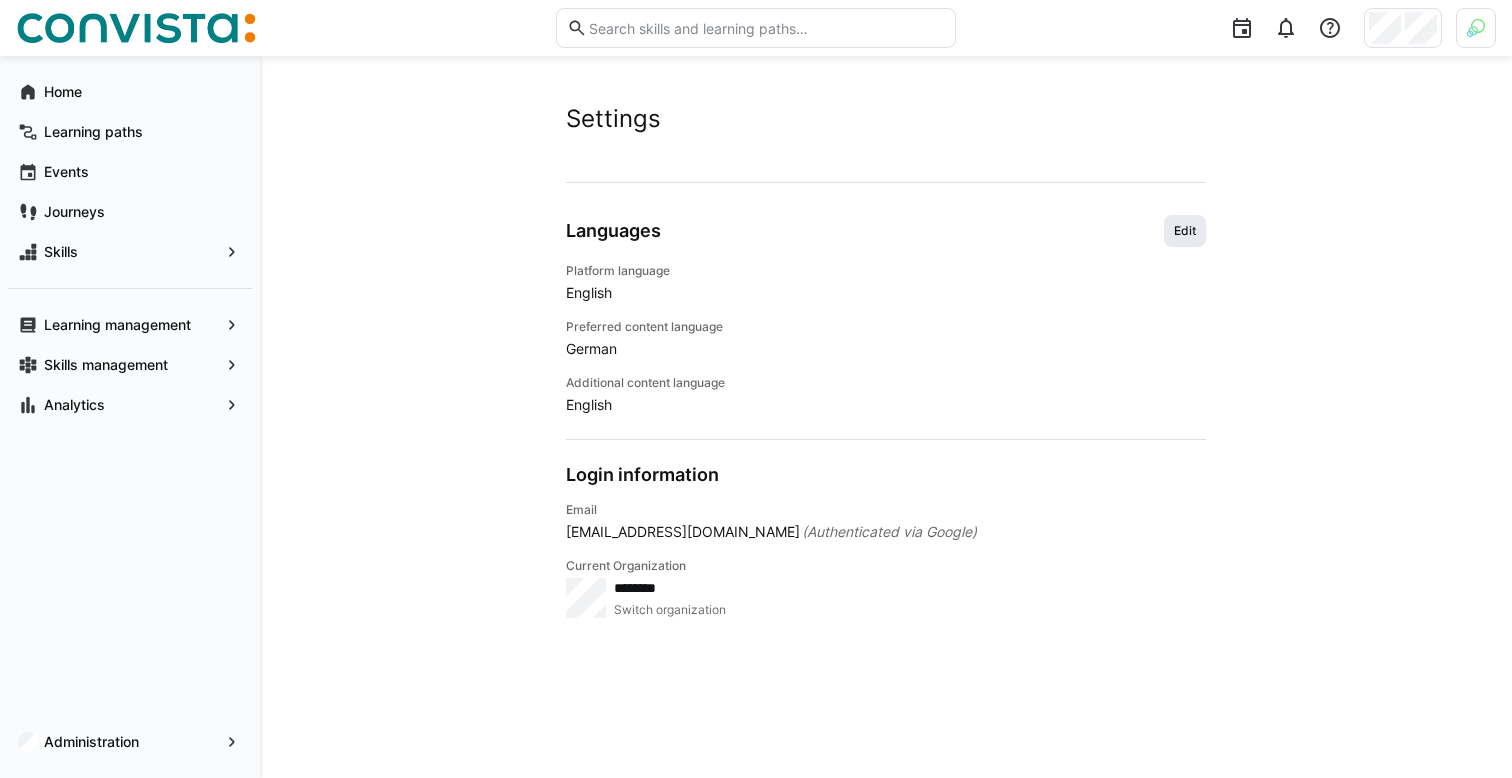 click on "Edit" 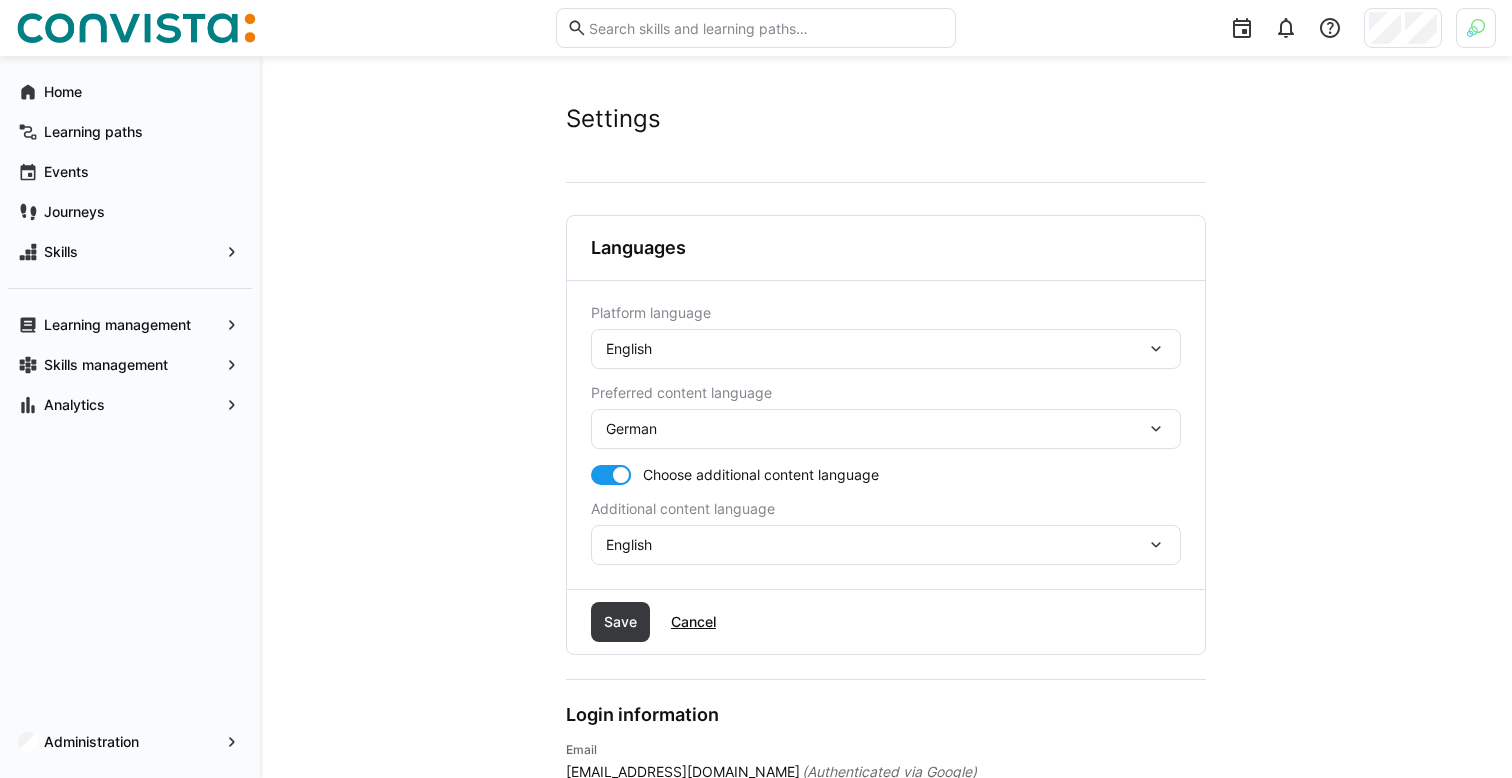 click on "English" 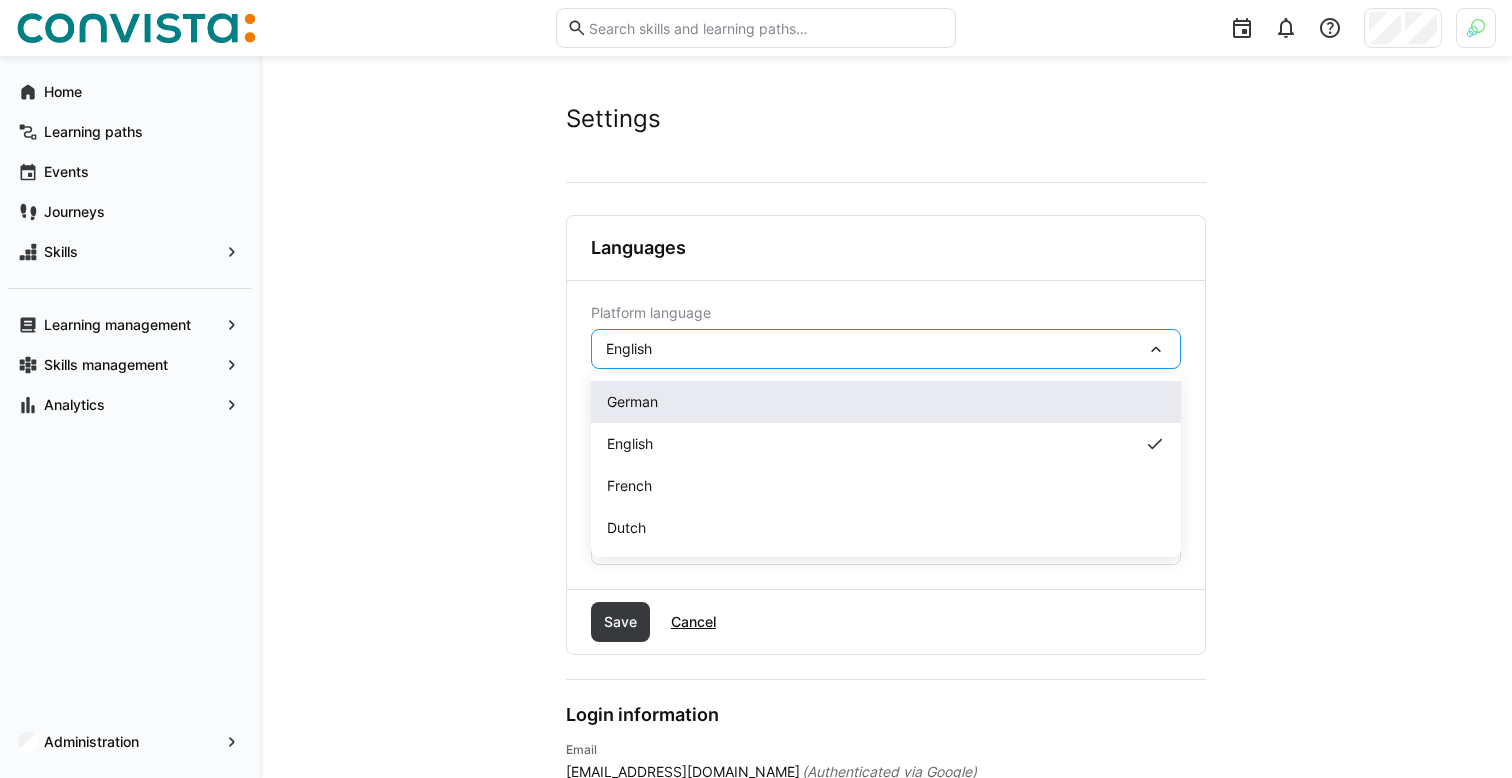 click on "German" 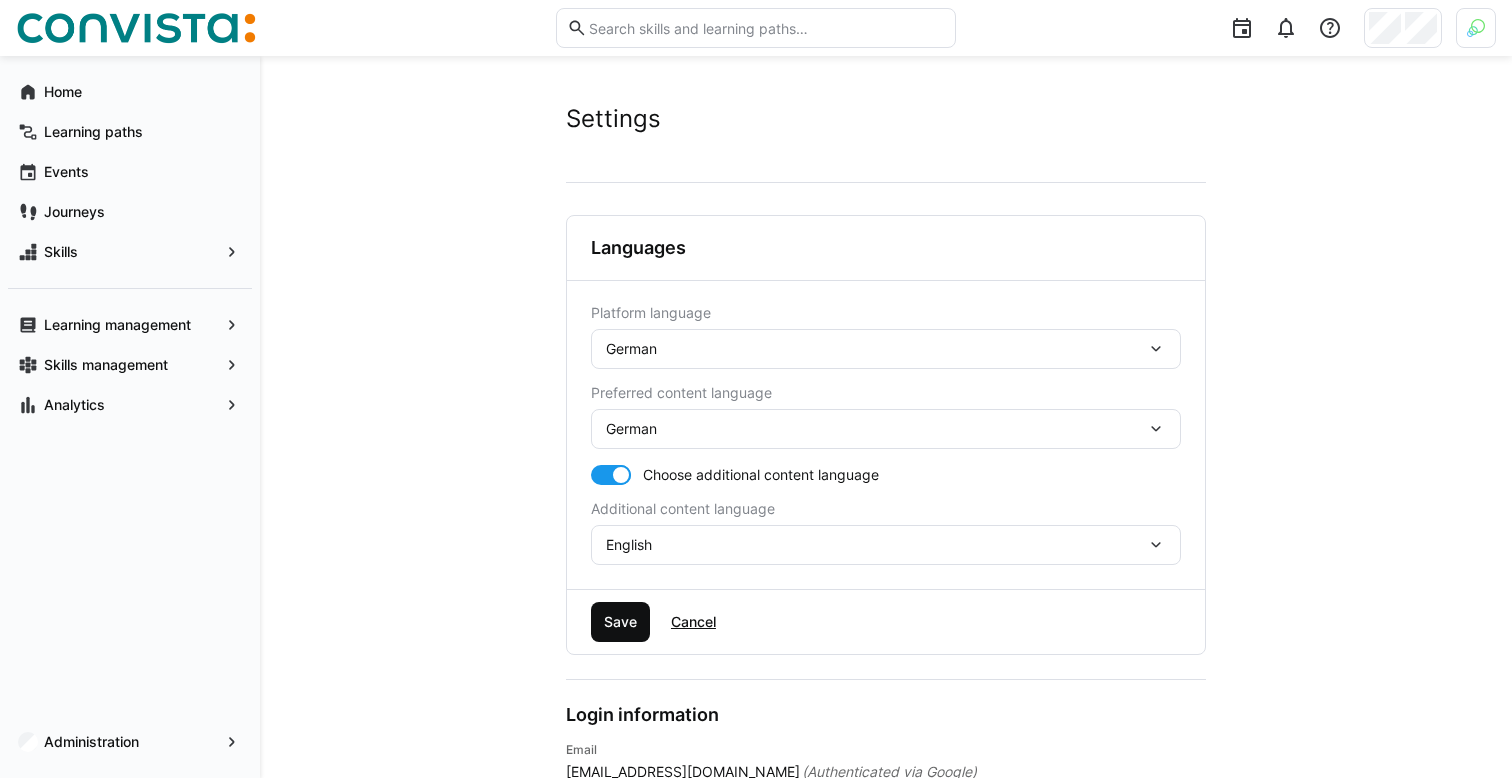 click on "Save" 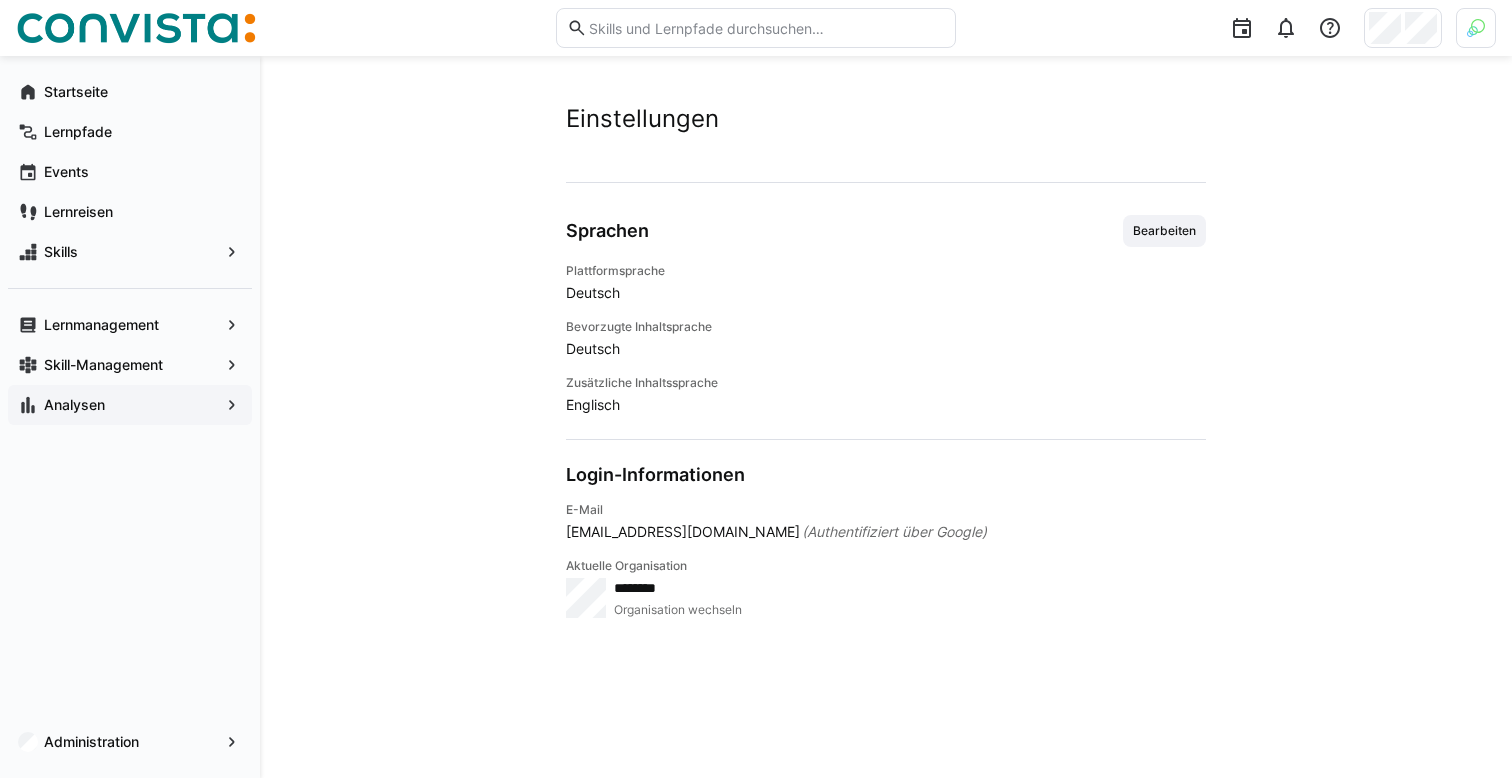 click on "Analysen" 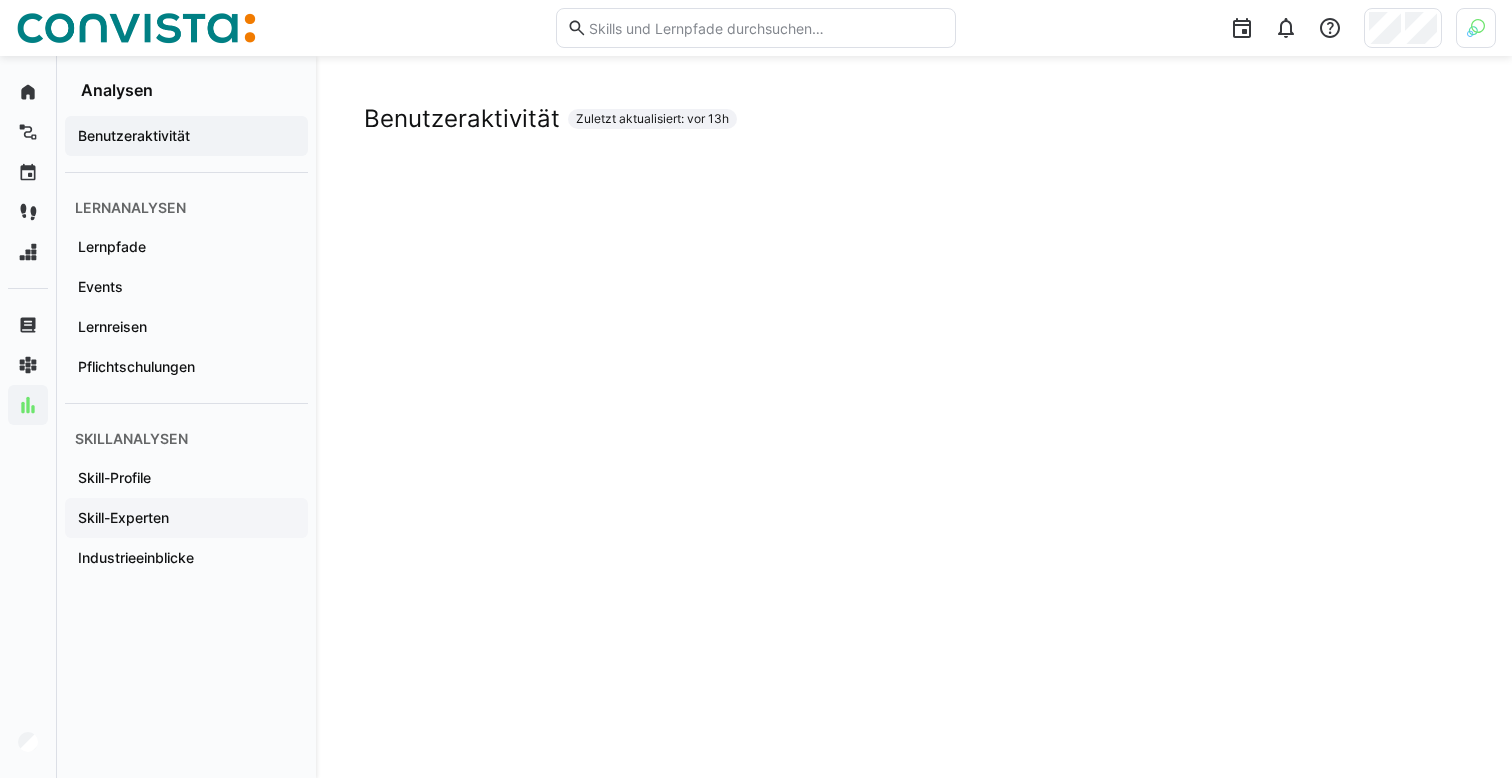 click on "Skill-Experten" 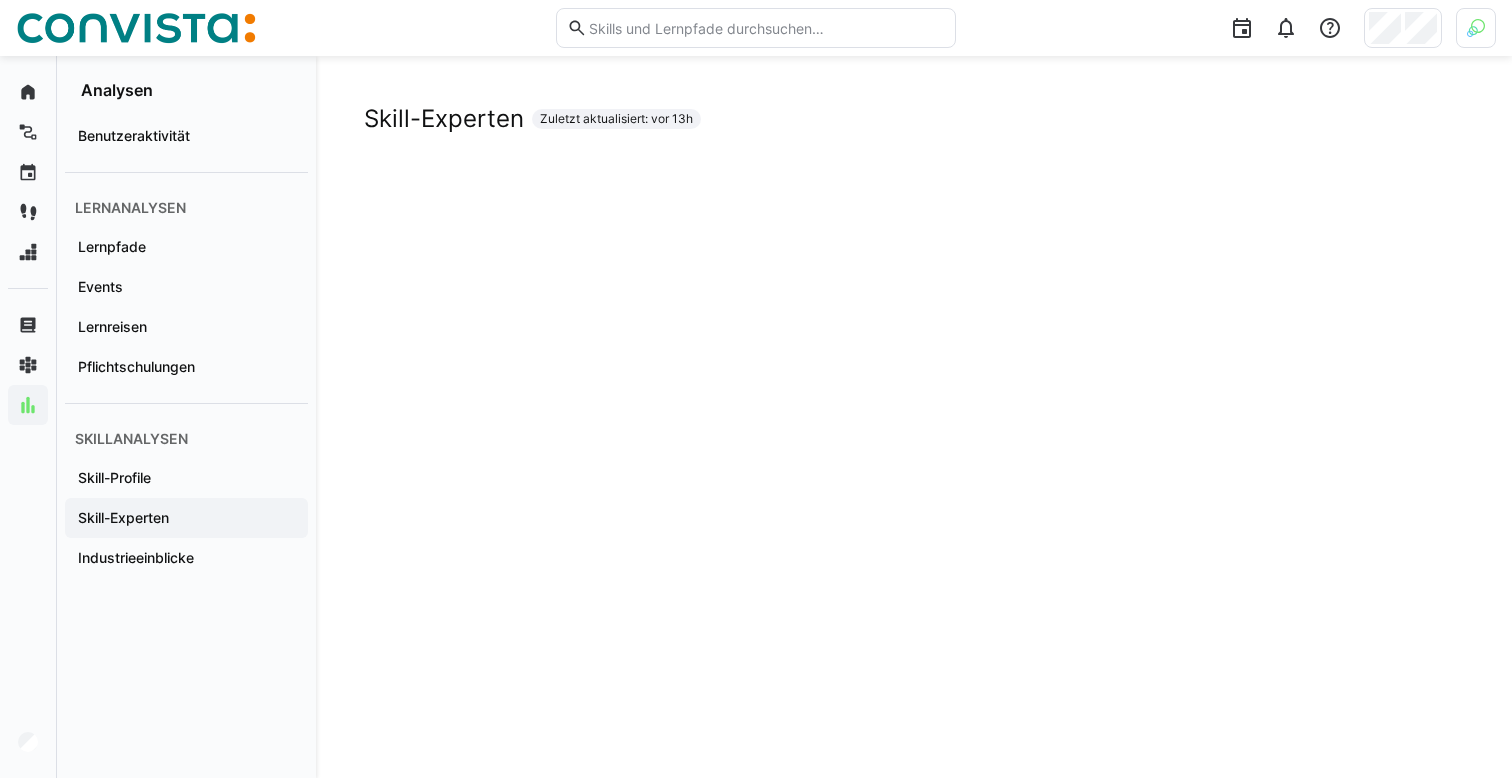 click on "Skill-Experten" 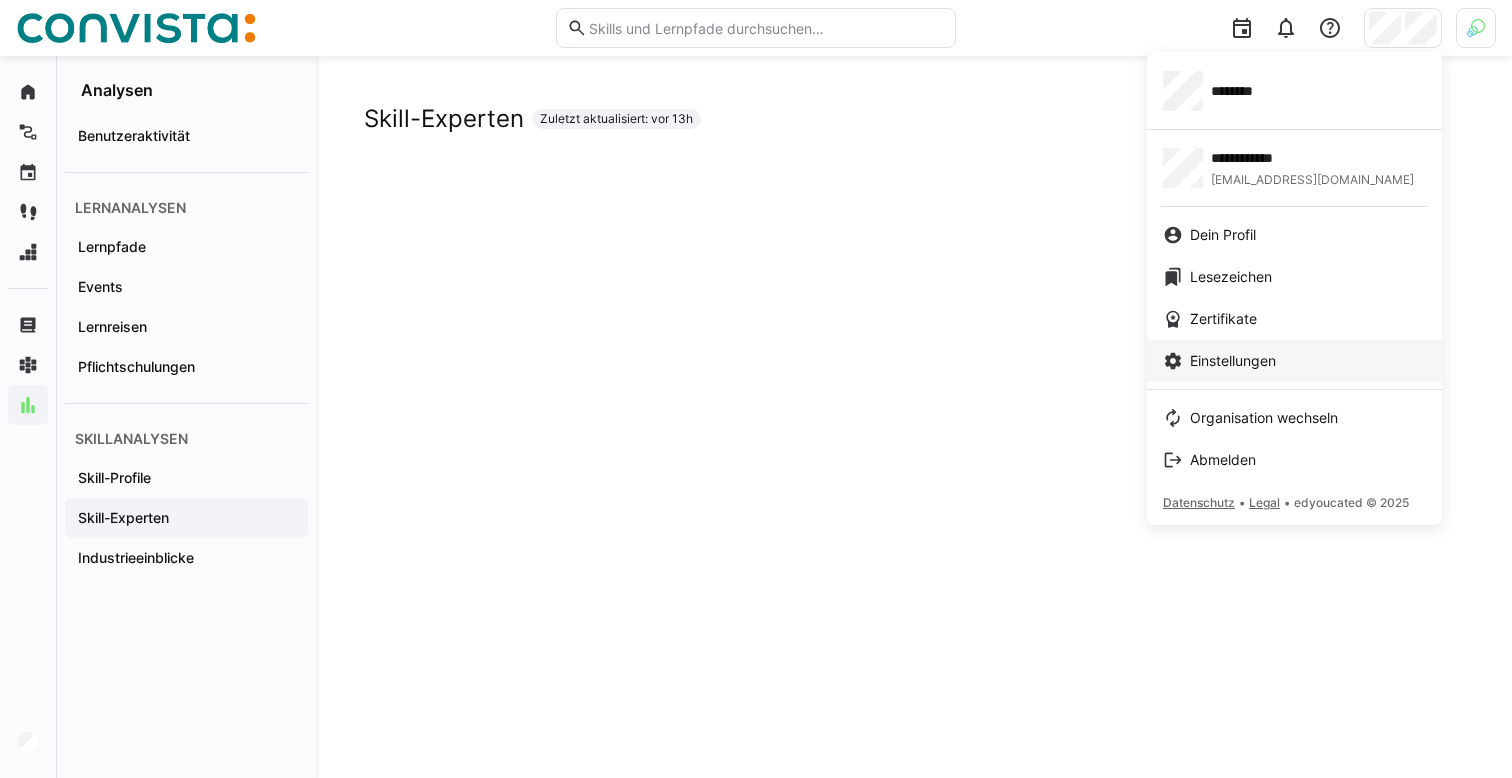 click on "Einstellungen" at bounding box center [1233, 361] 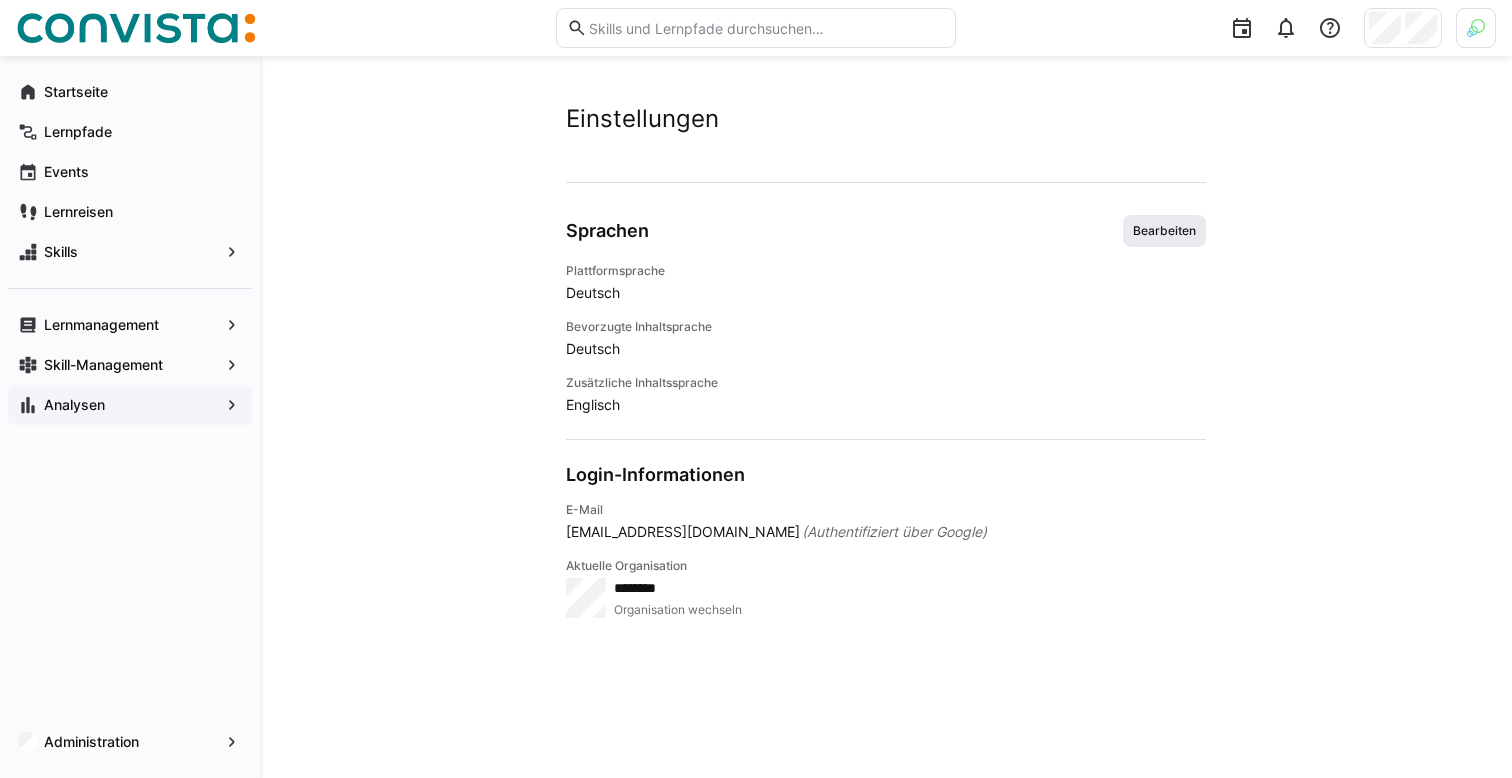 click on "Bearbeiten" 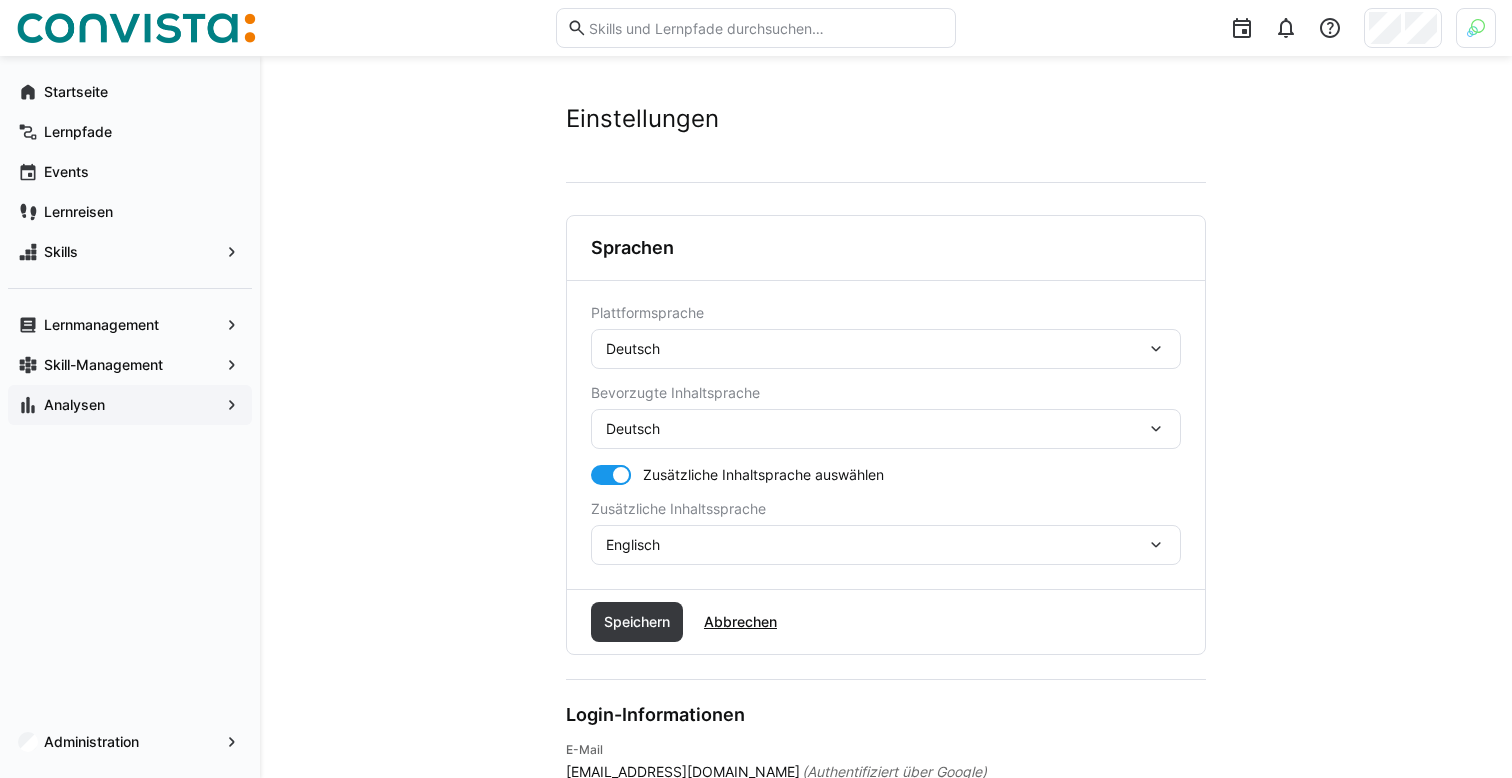 click on "Deutsch" 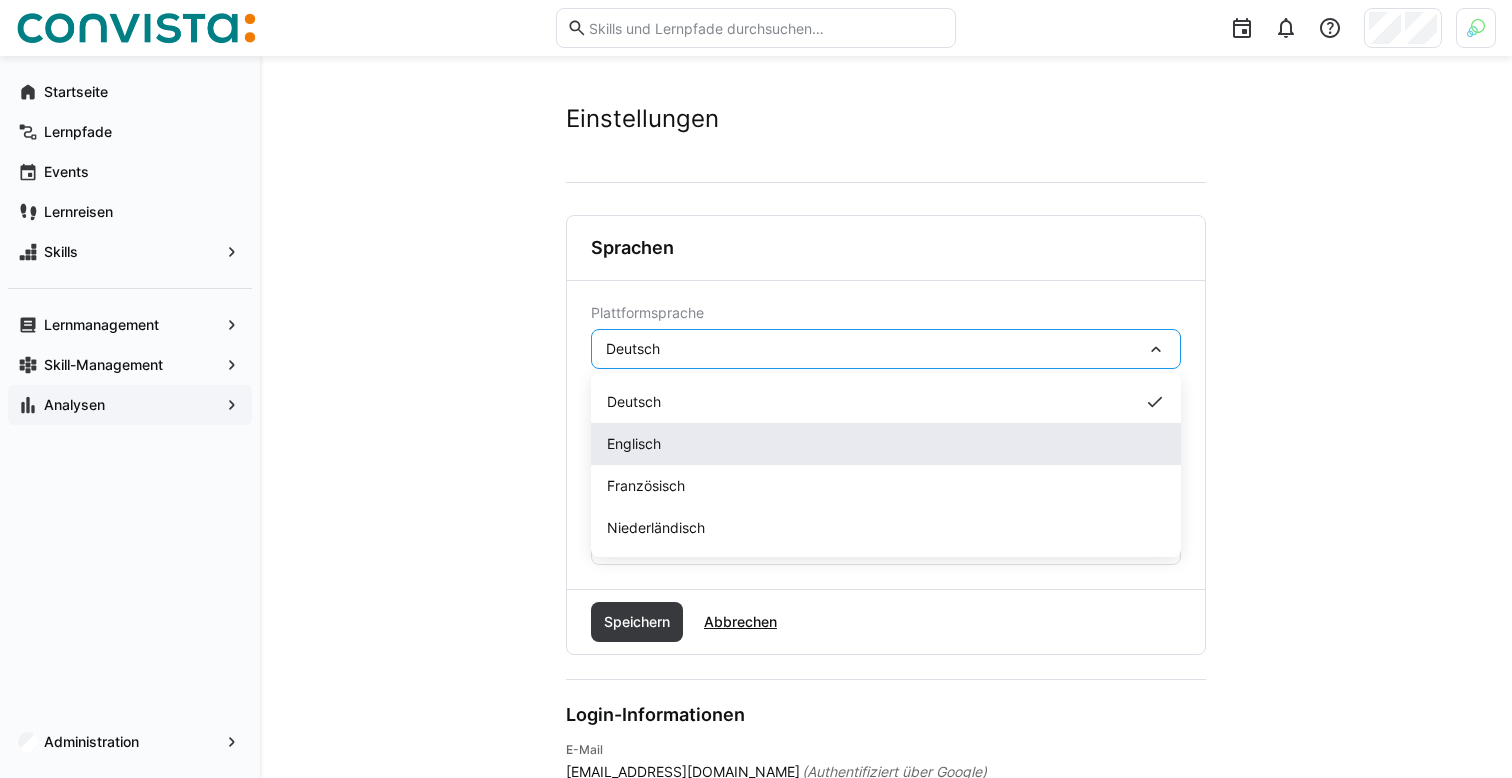click on "Englisch" 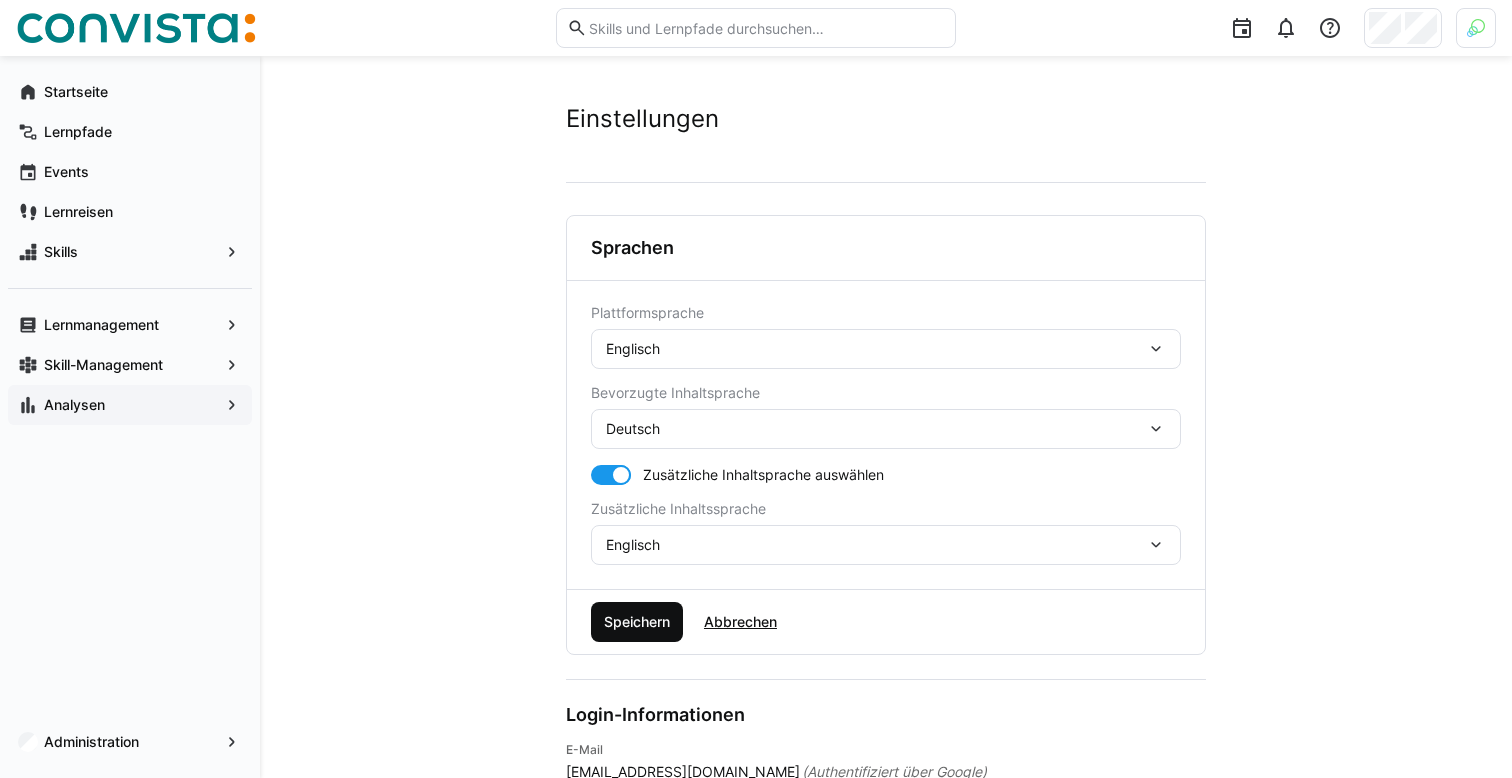 click on "Speichern" 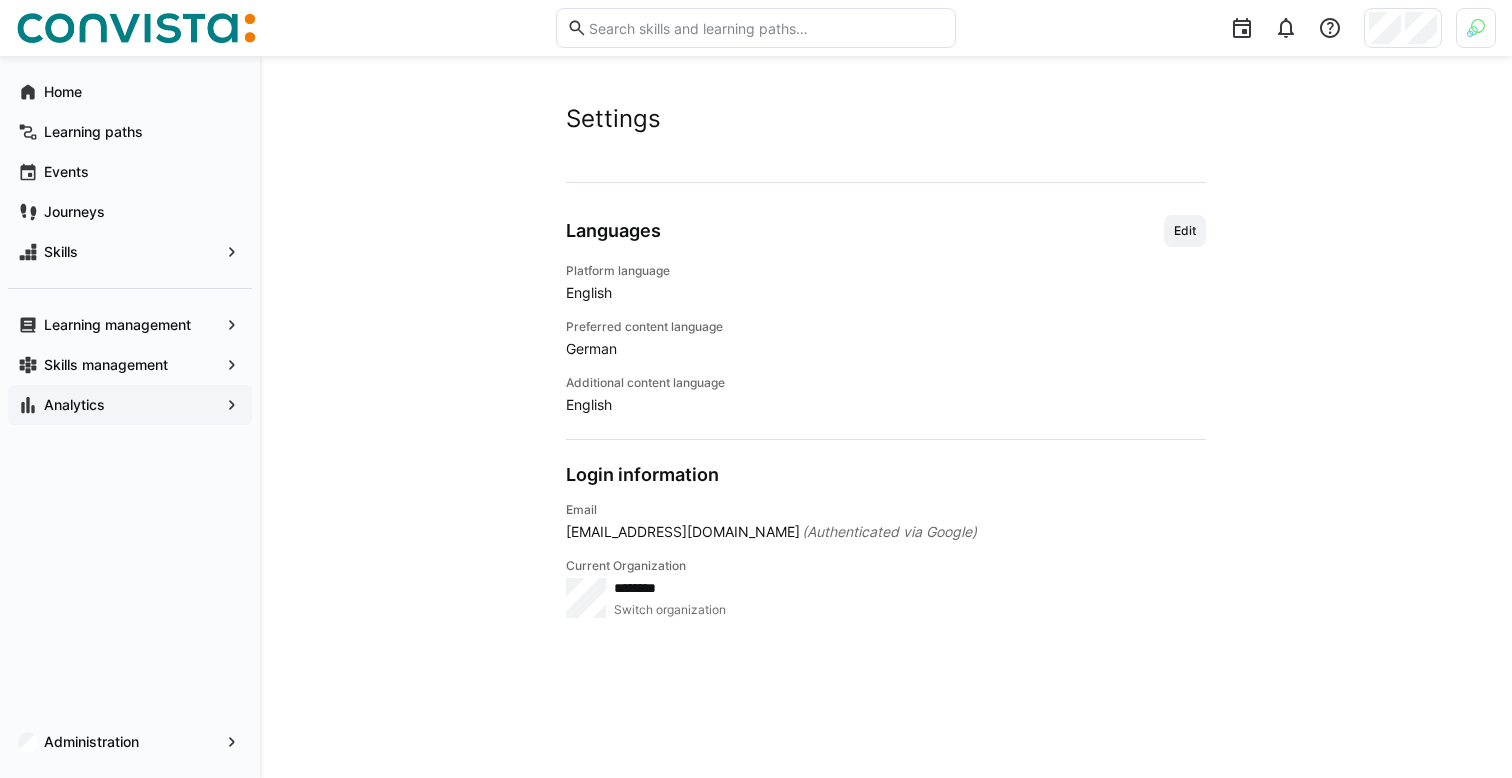 click on "Analytics" 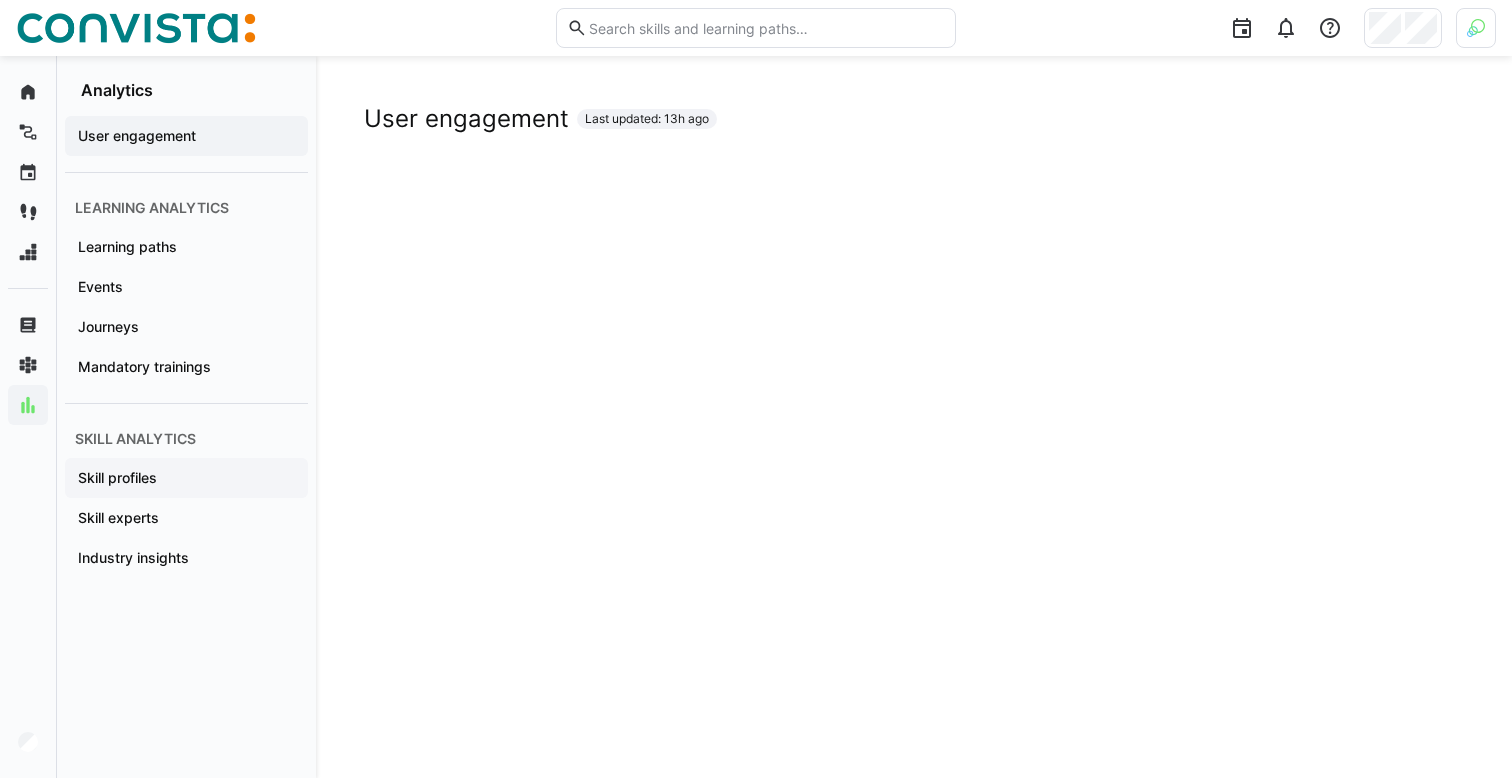 scroll, scrollTop: 11, scrollLeft: 0, axis: vertical 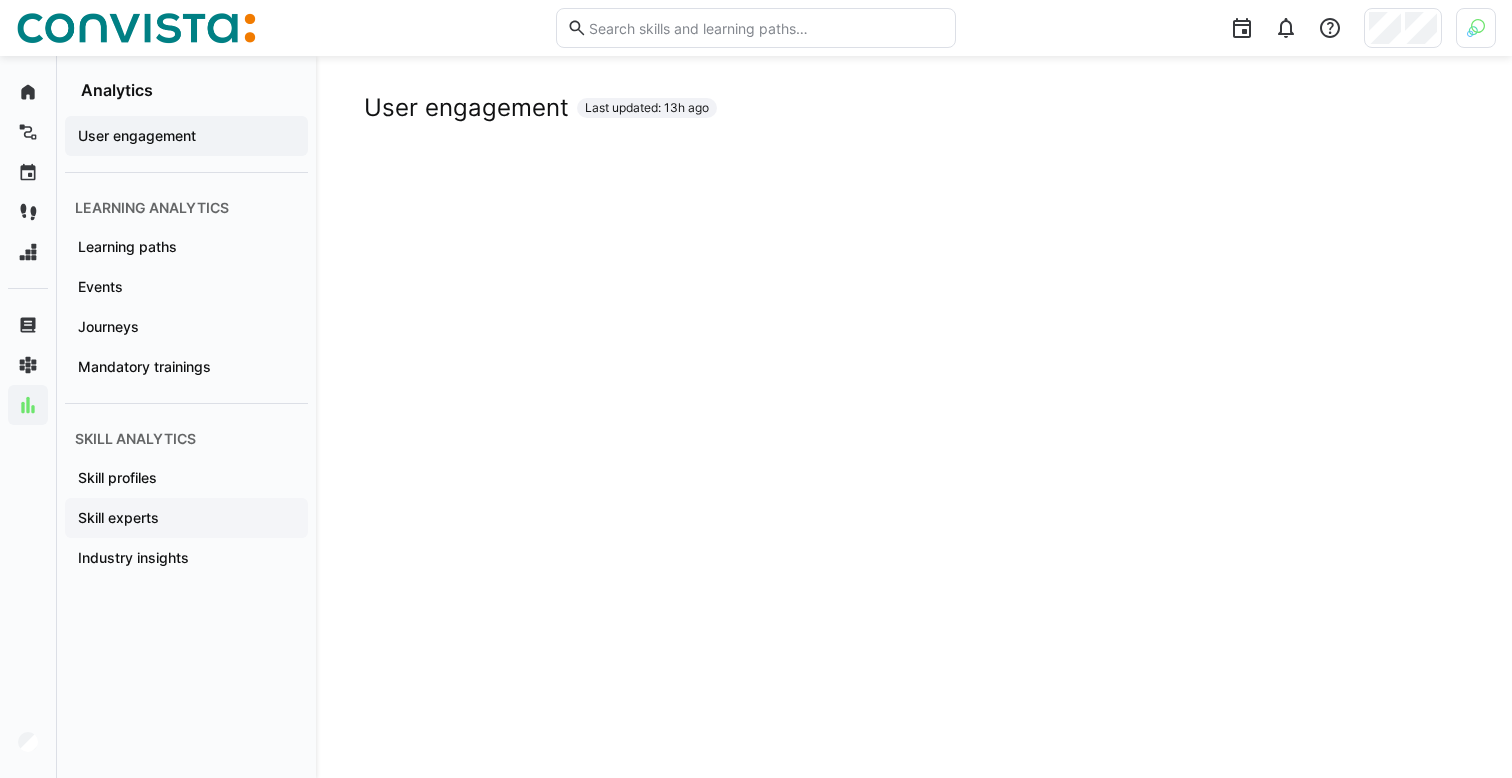 click on "Skill experts" 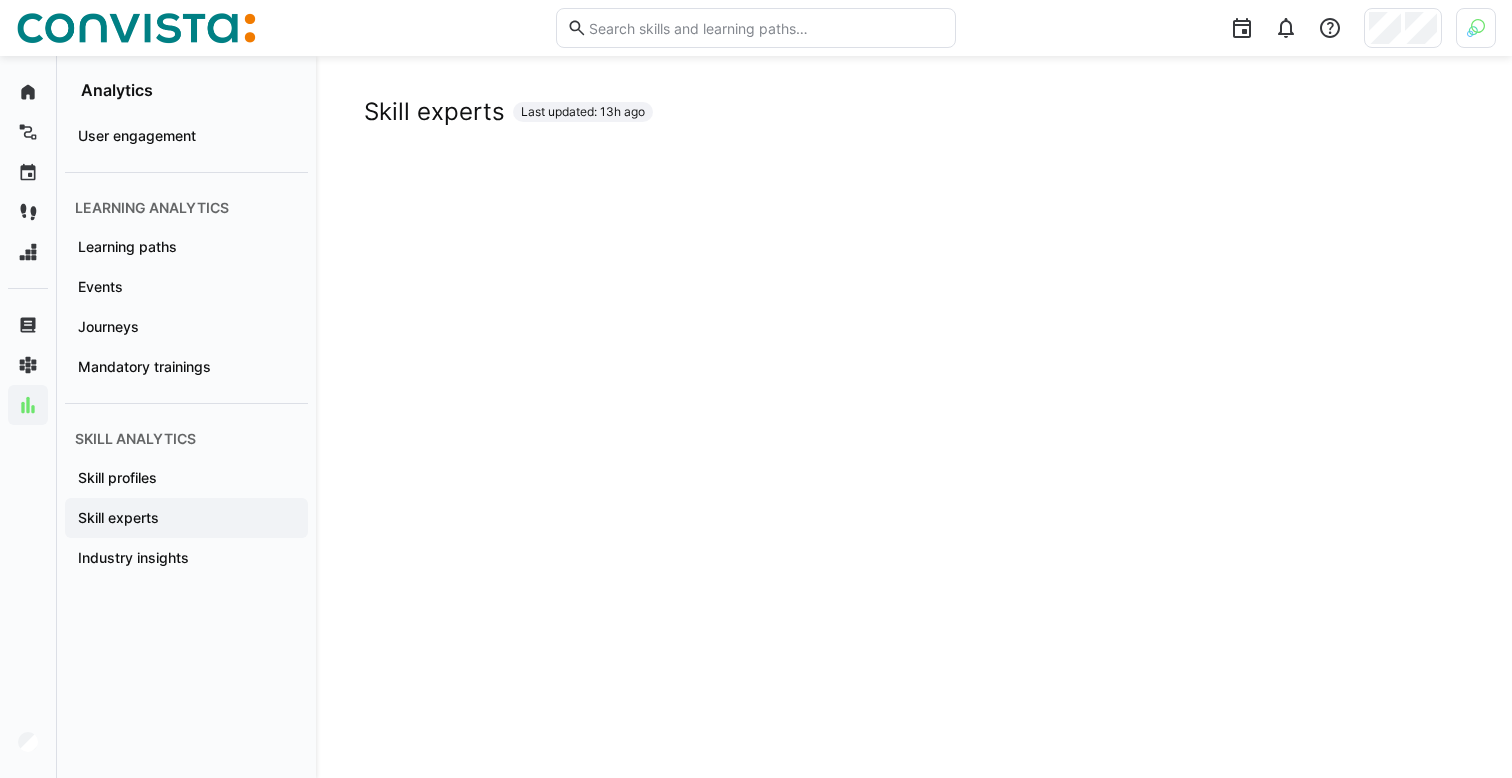 scroll, scrollTop: 0, scrollLeft: 0, axis: both 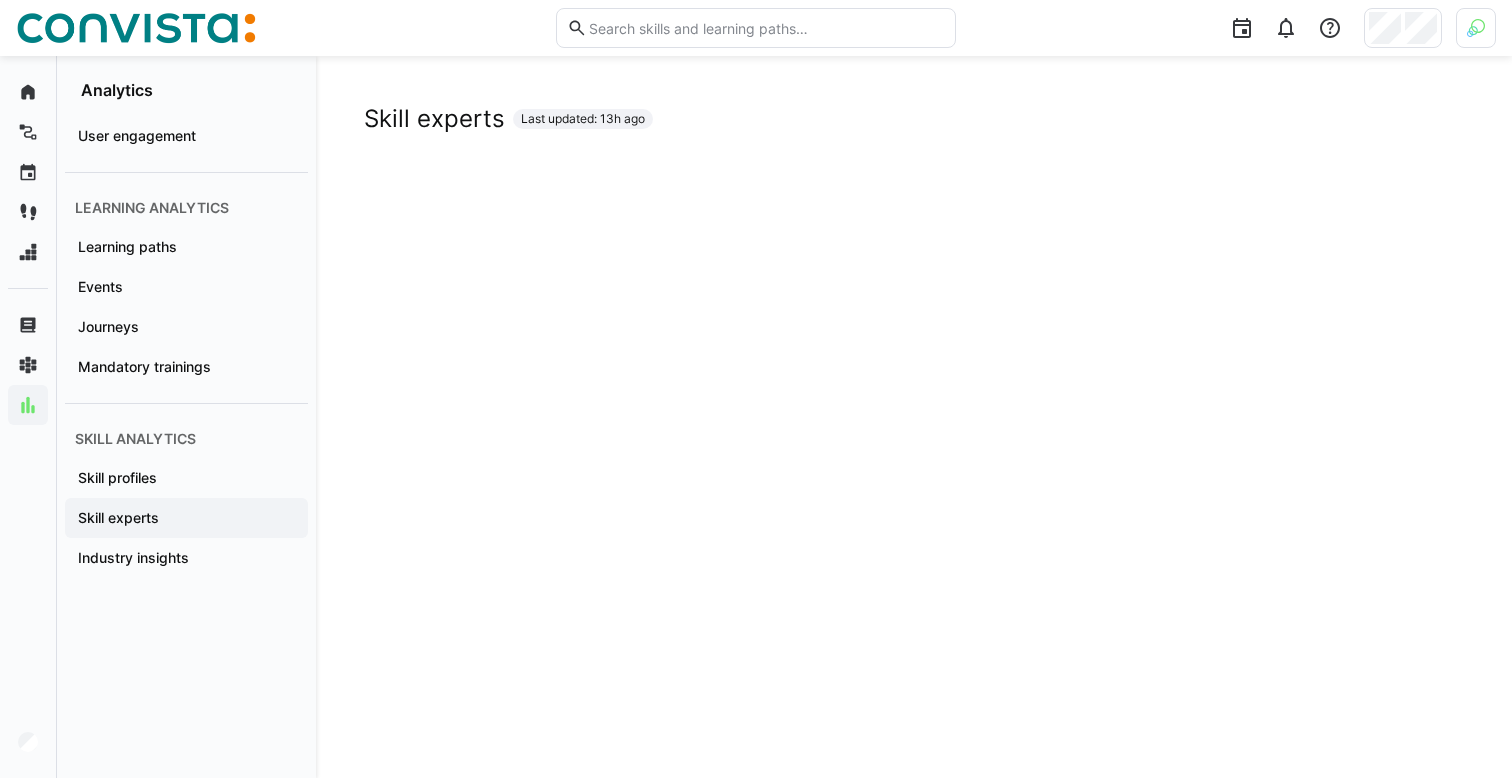 click on "Skill experts Last updated: 13h ago" 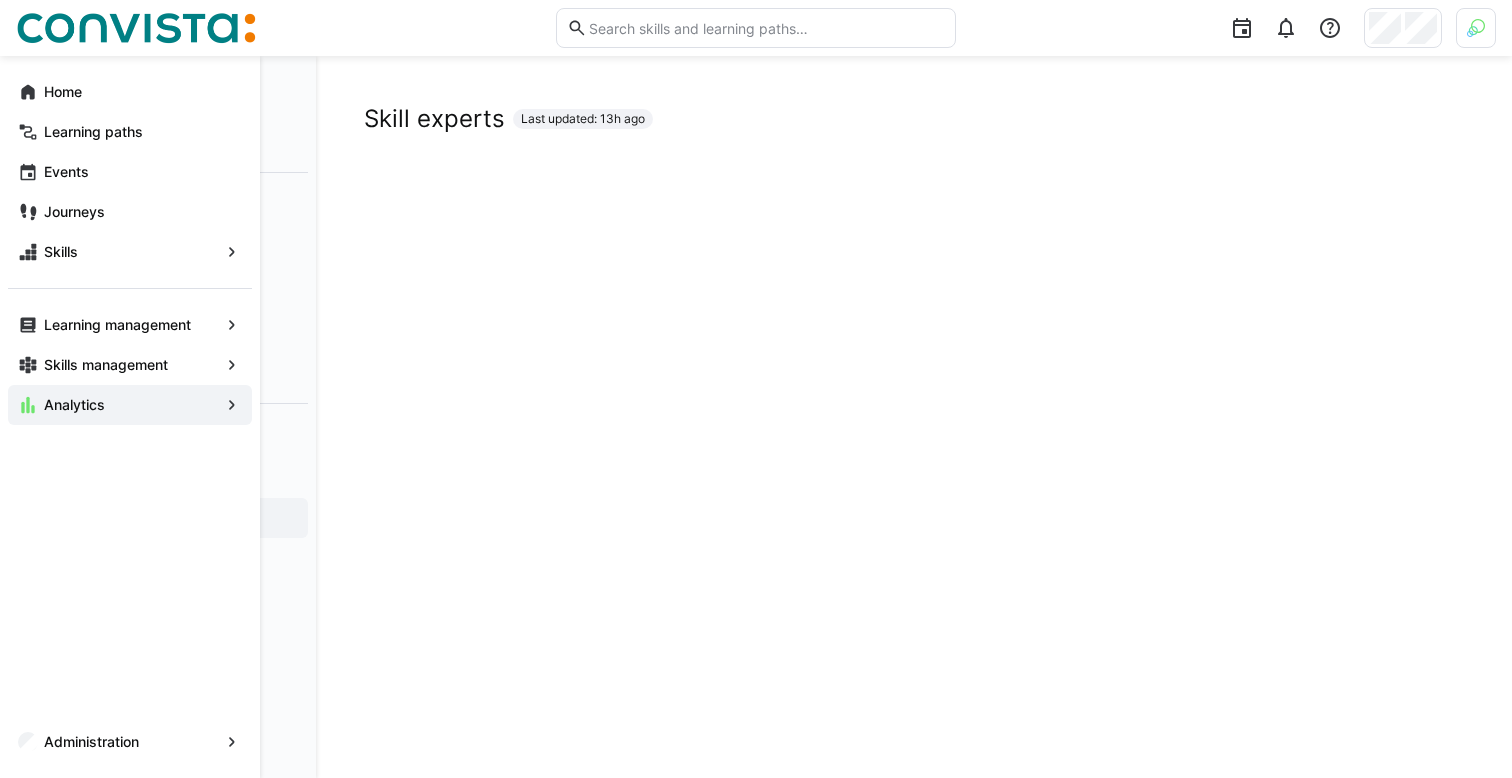 click 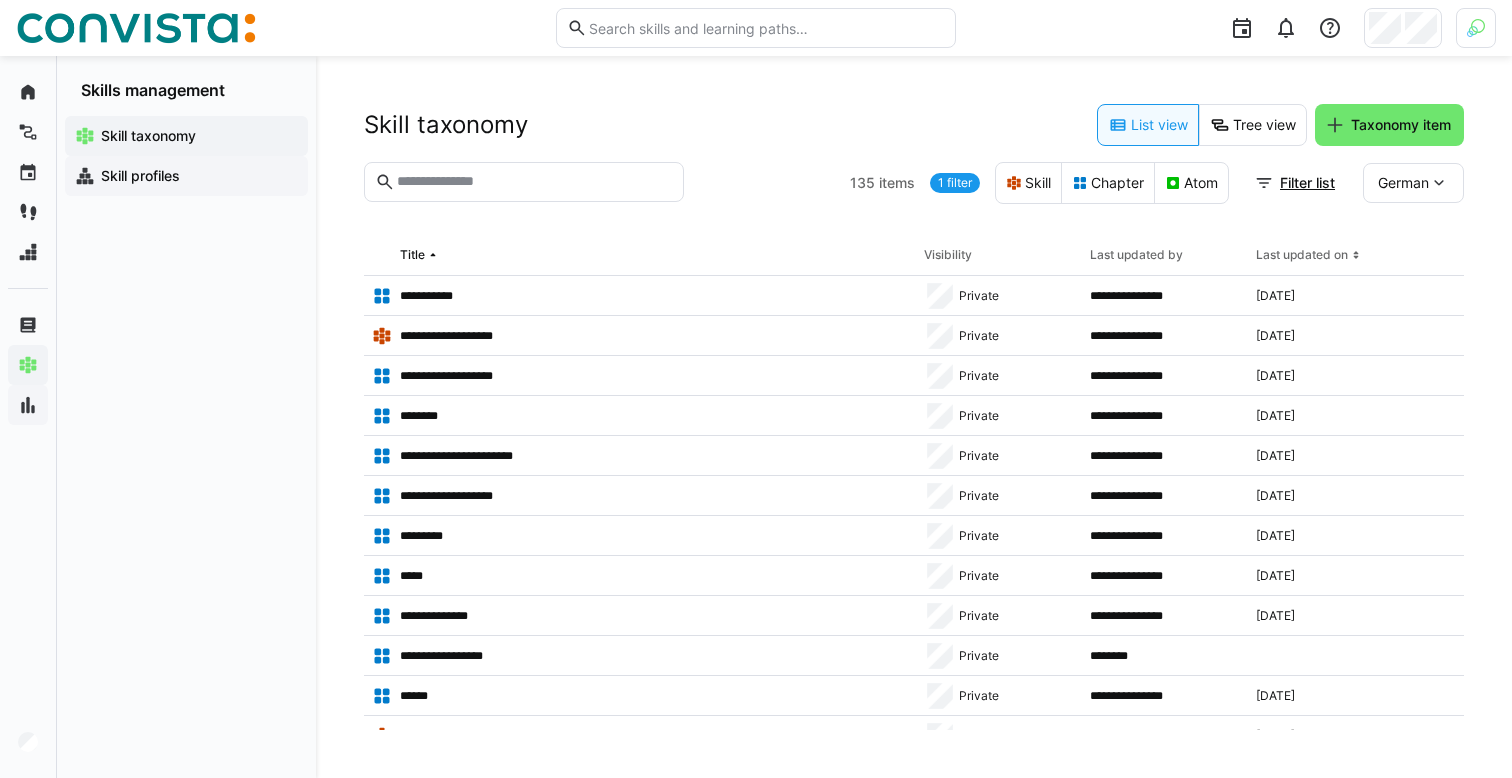click on "Skill profiles" 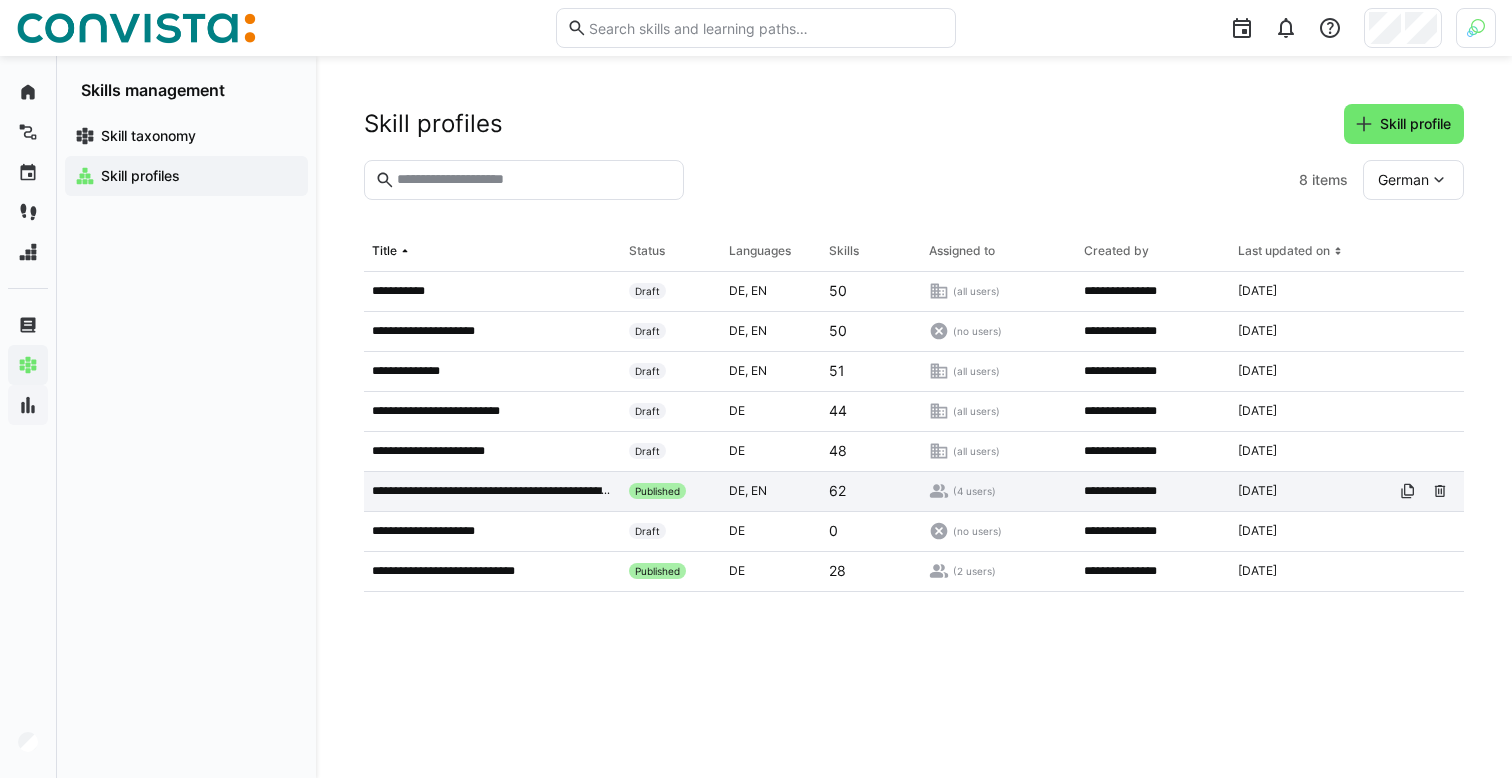 click on "**********" 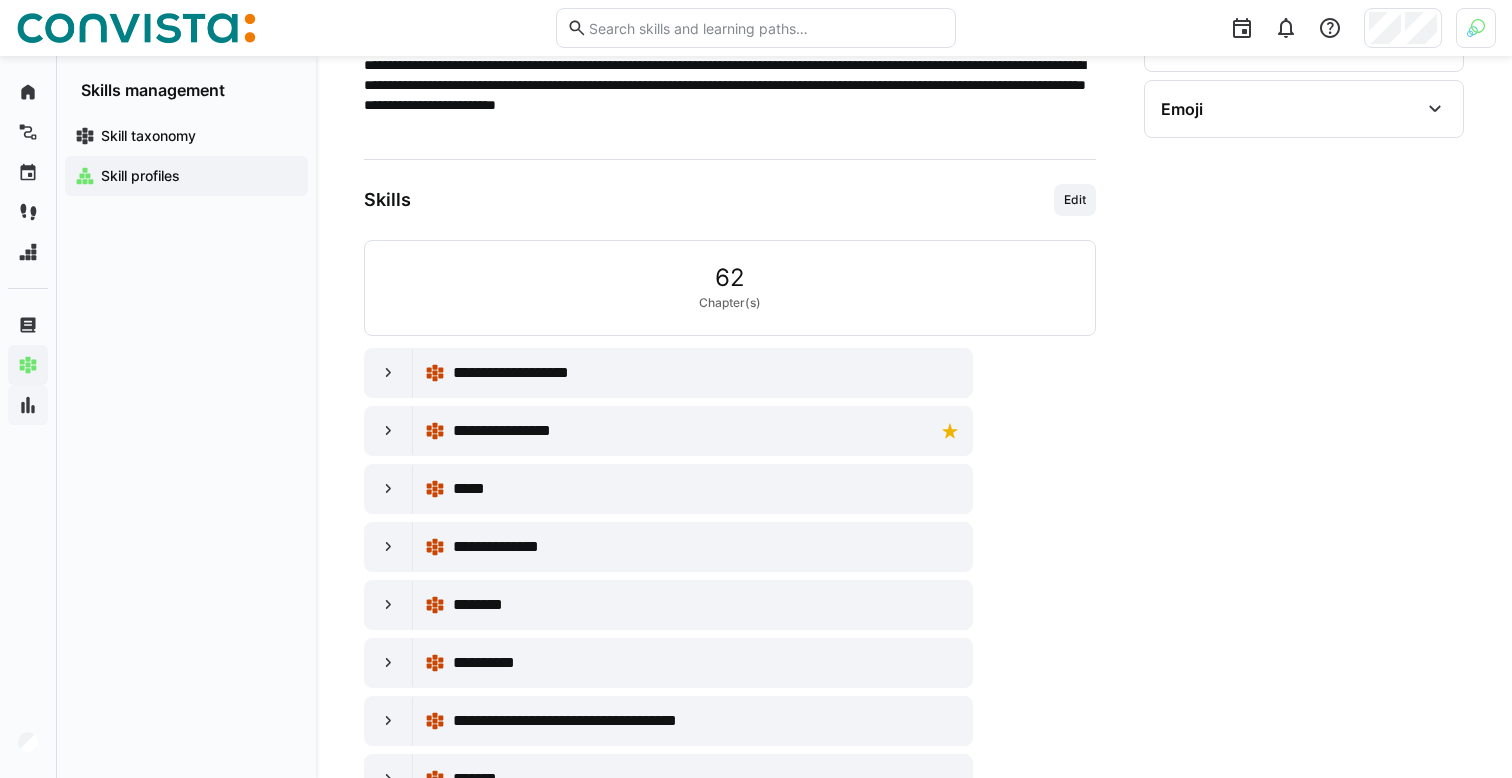scroll, scrollTop: 488, scrollLeft: 0, axis: vertical 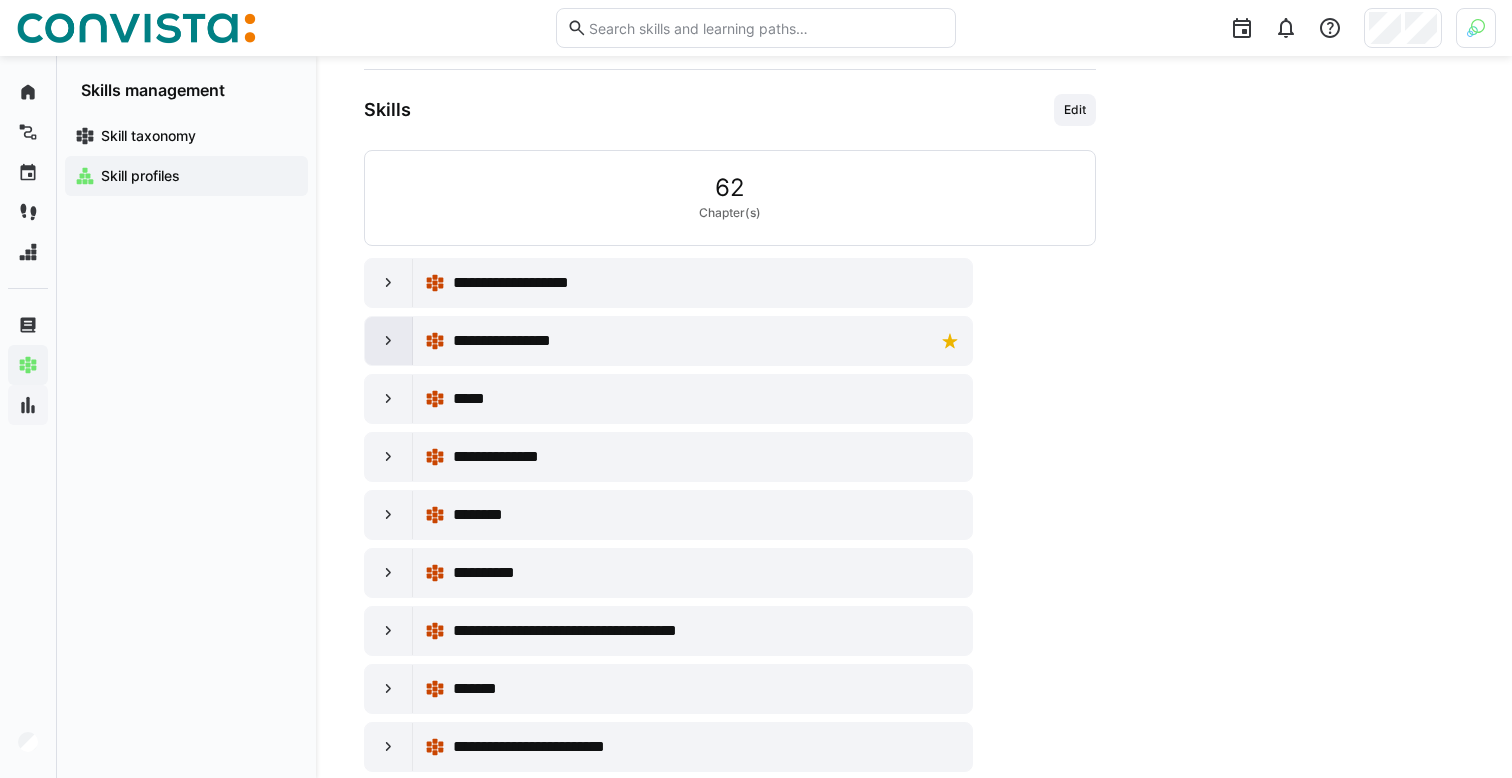click 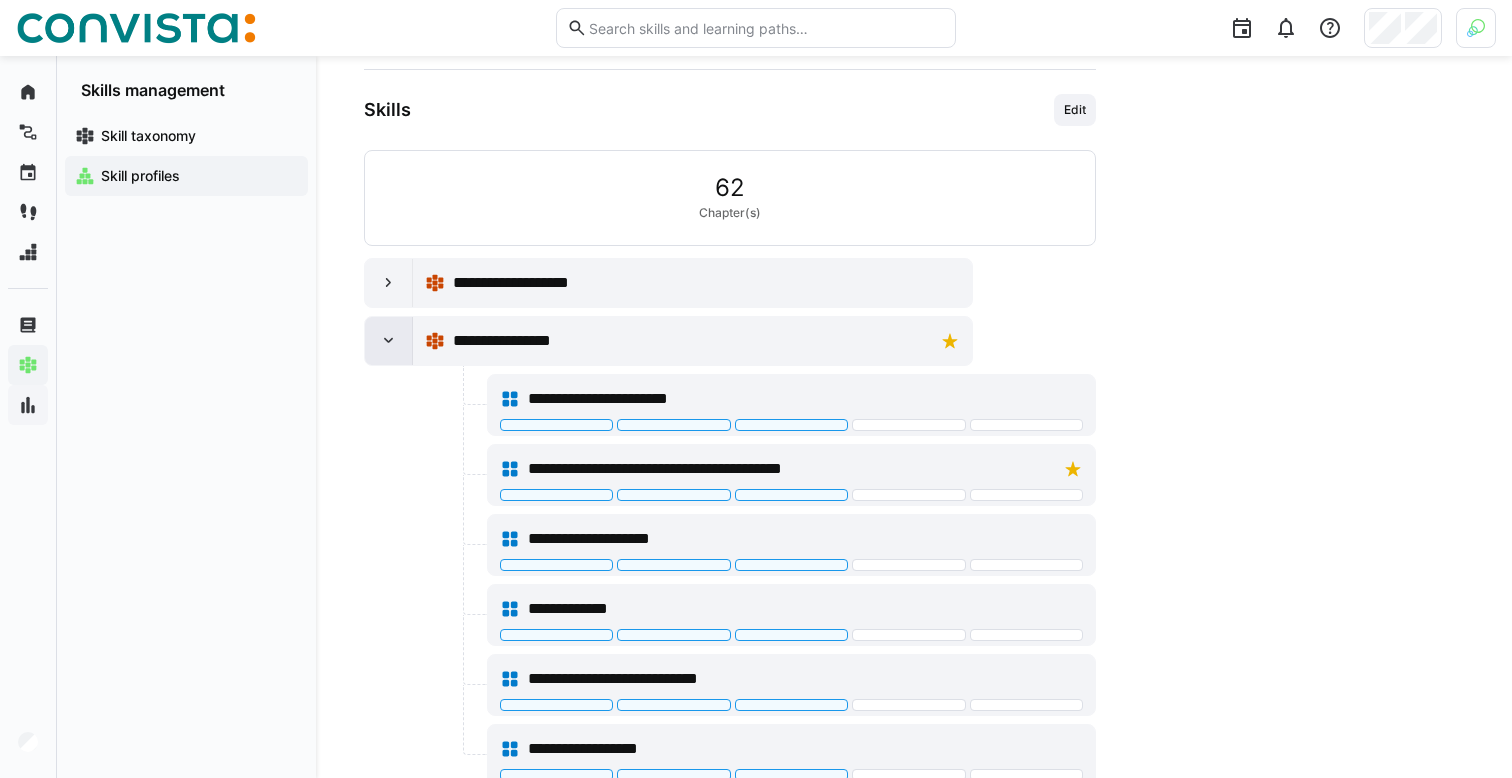 click 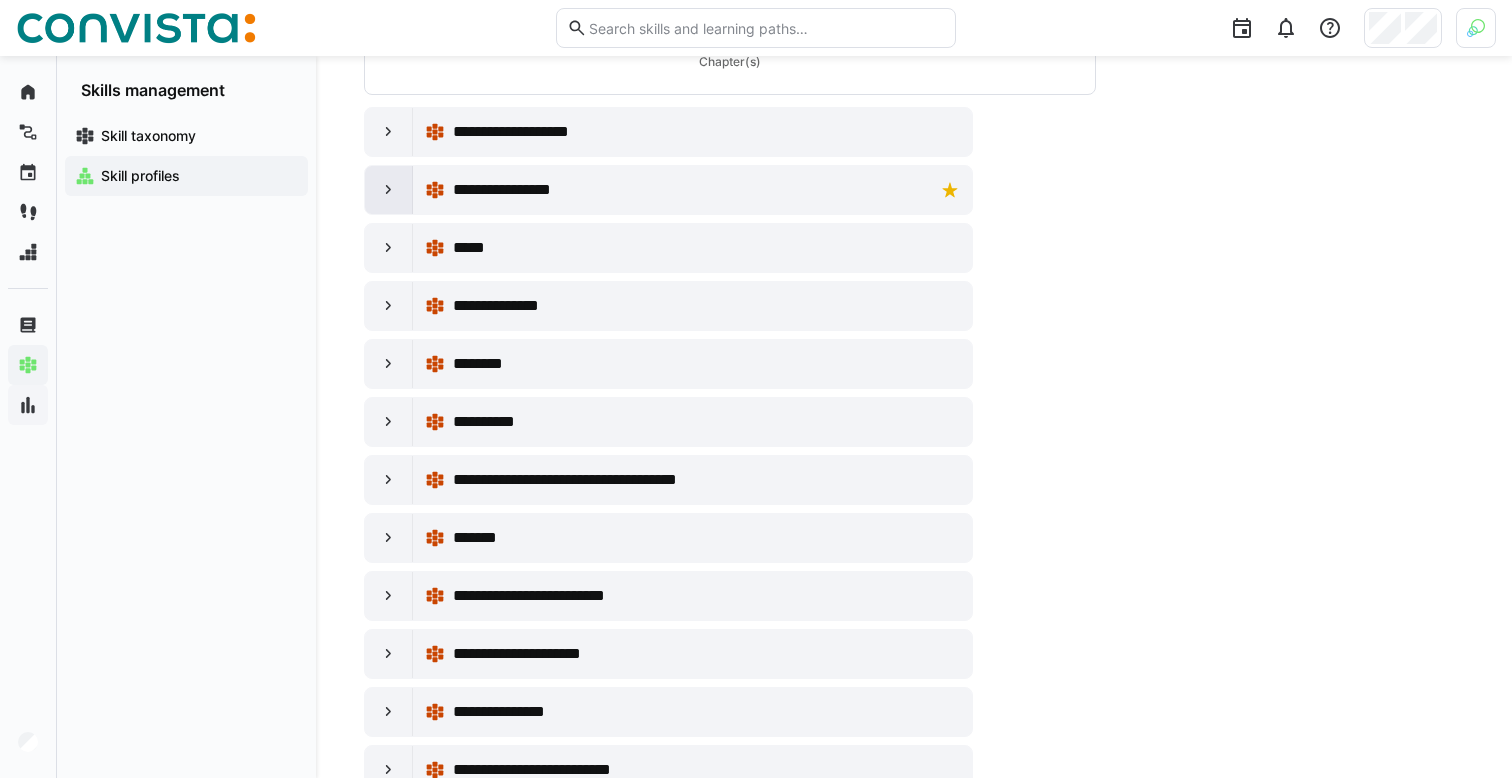 scroll, scrollTop: 704, scrollLeft: 0, axis: vertical 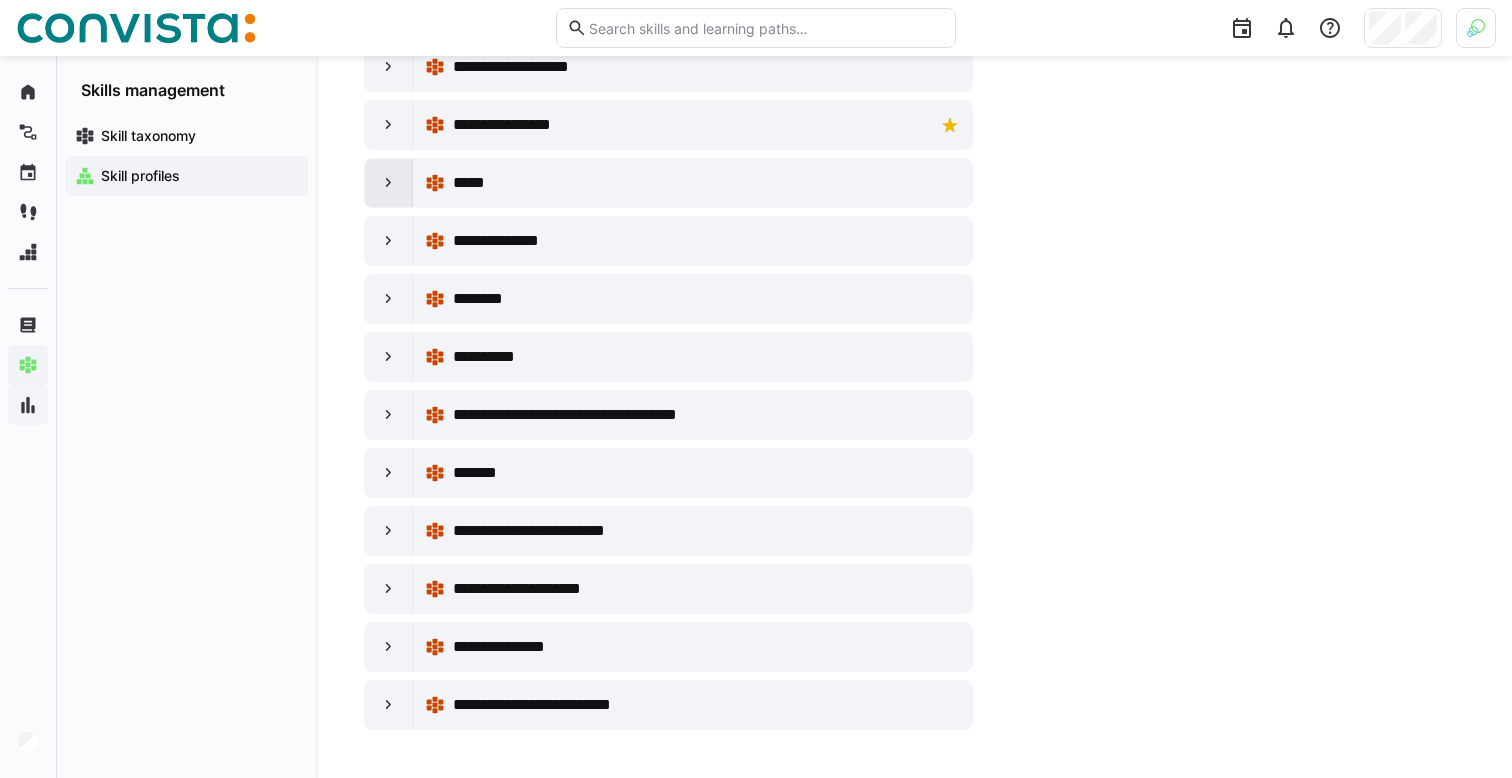 click 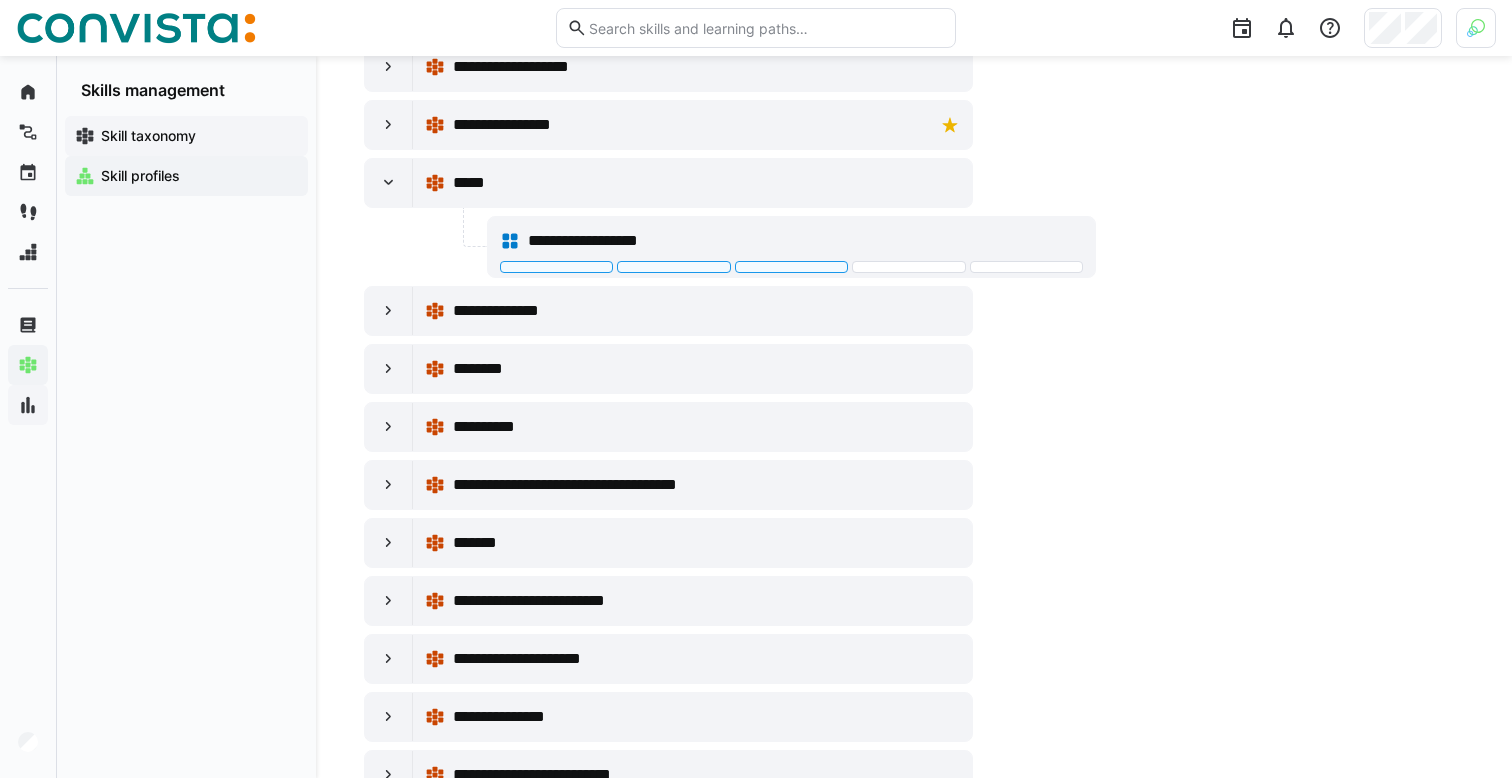 click on "Skill taxonomy" 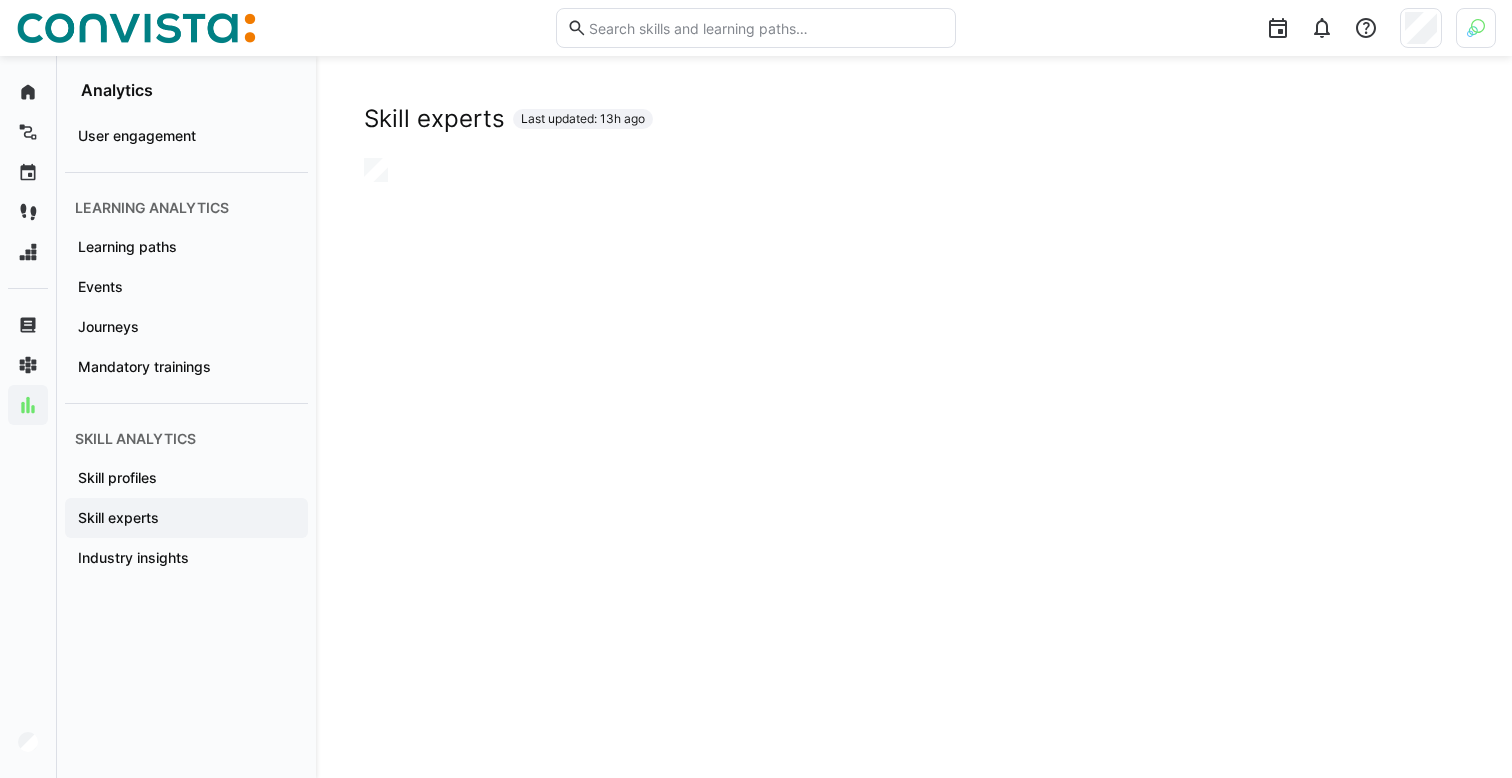 scroll, scrollTop: 0, scrollLeft: 0, axis: both 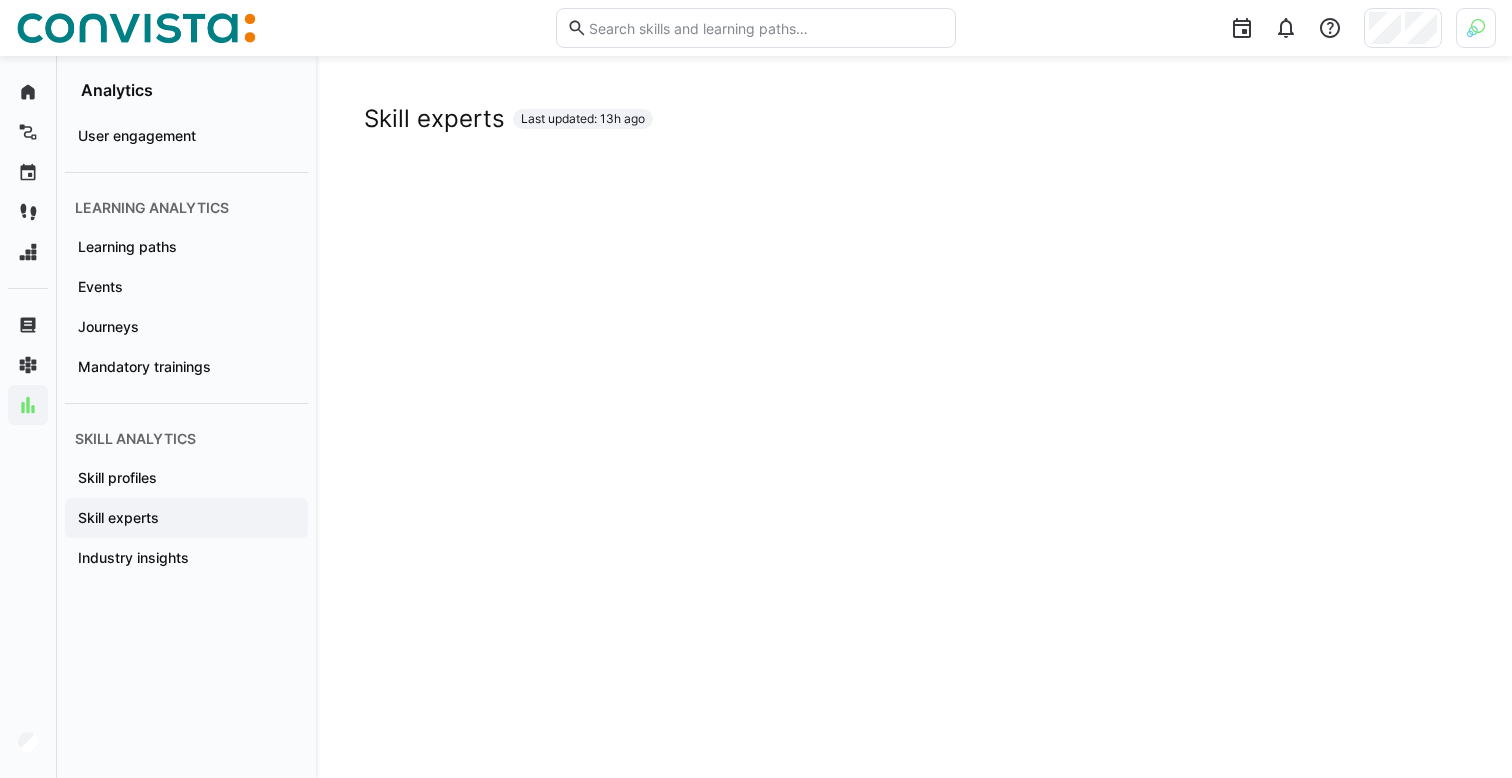 click on "Skill experts Last updated: 13h ago" 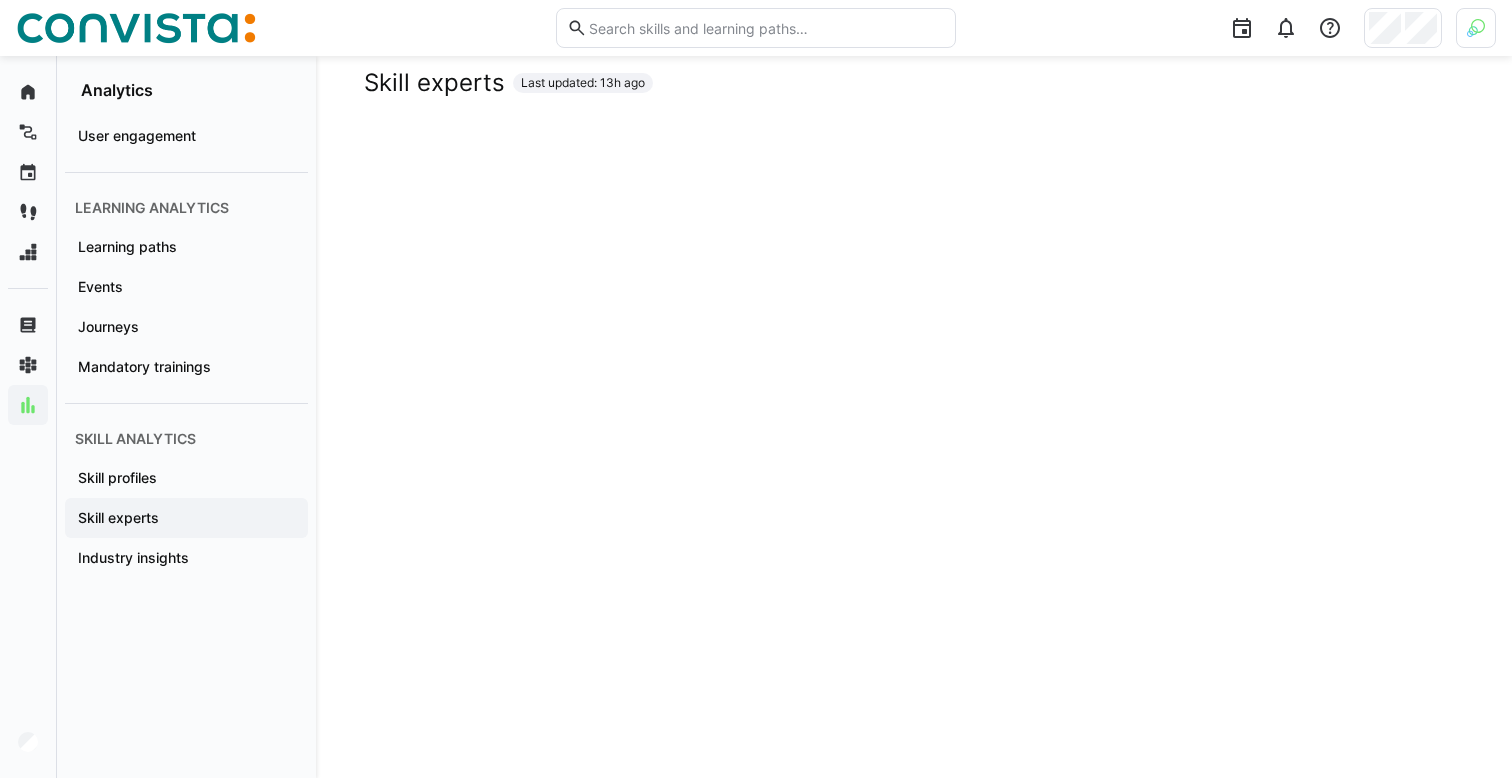 scroll, scrollTop: 0, scrollLeft: 0, axis: both 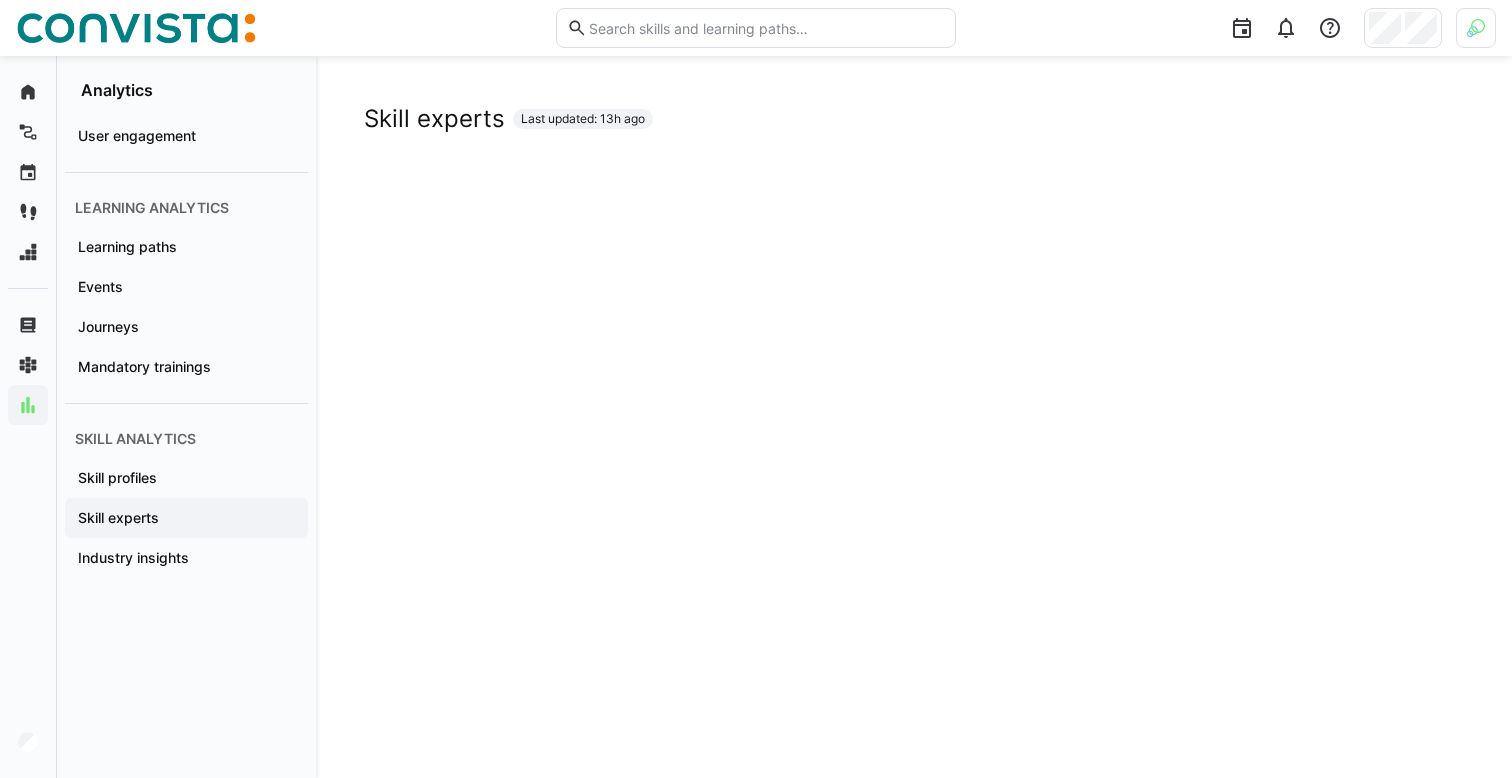 click on "Skill experts Last updated: 13h ago" 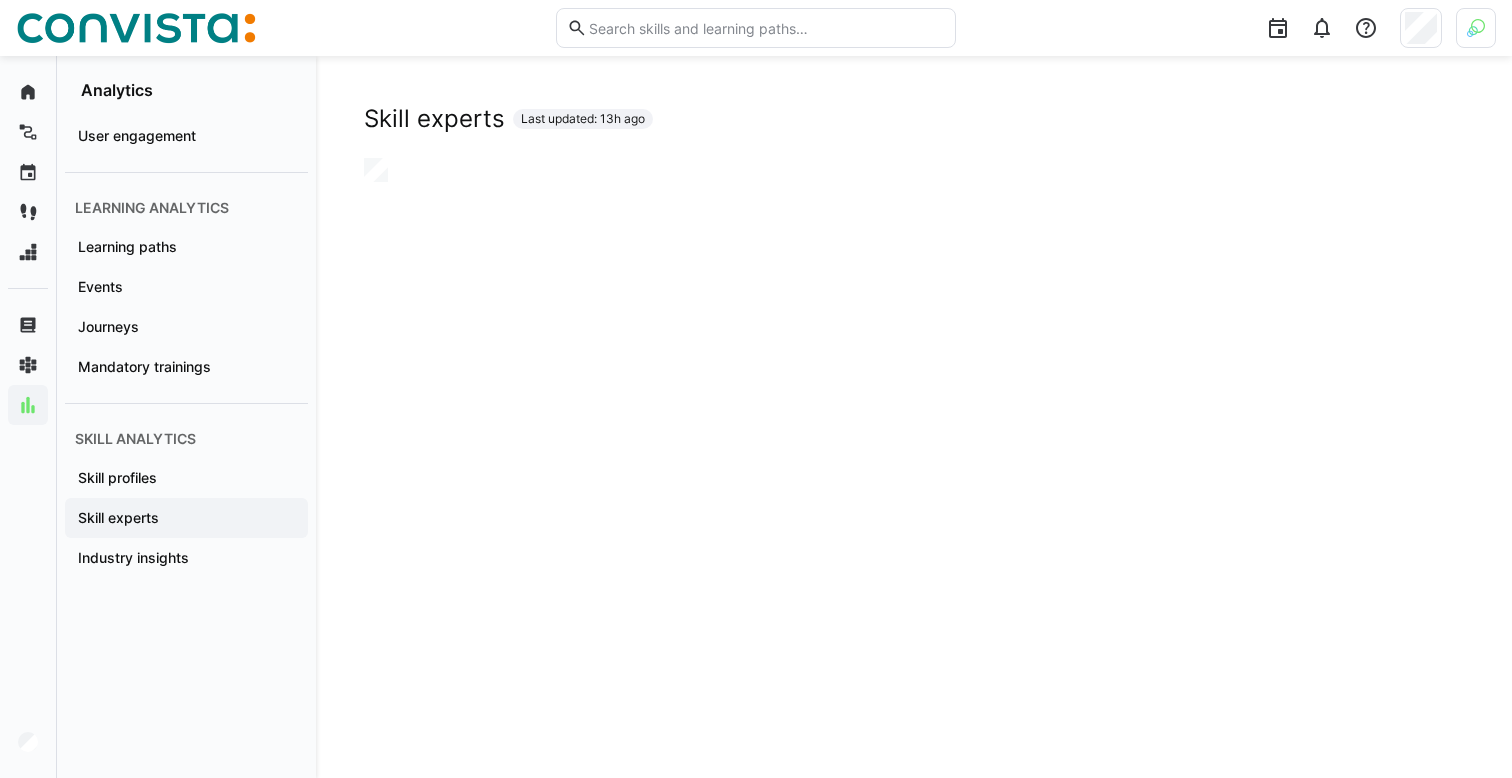 scroll, scrollTop: 0, scrollLeft: 0, axis: both 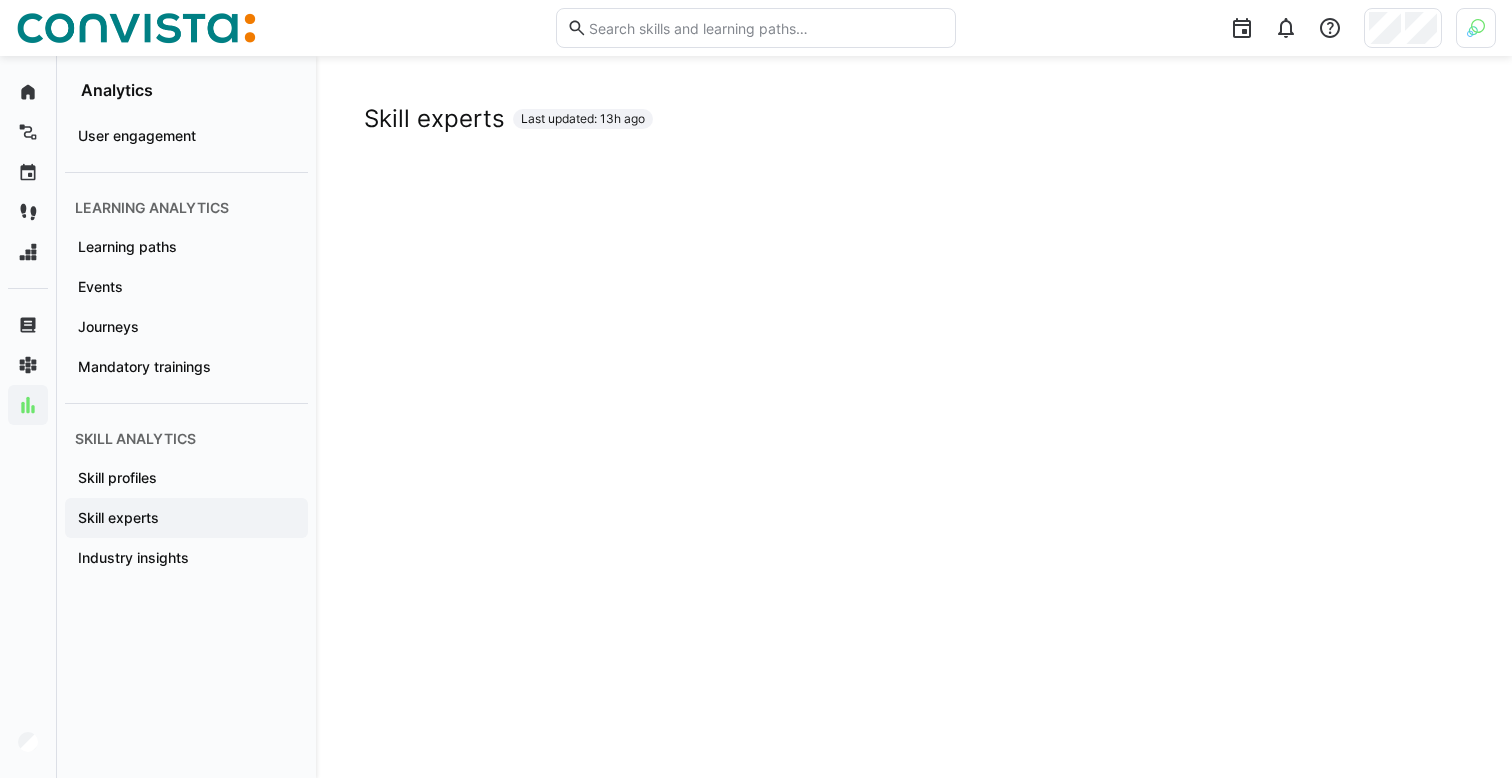 click on "Skill experts Last updated: 13h ago" 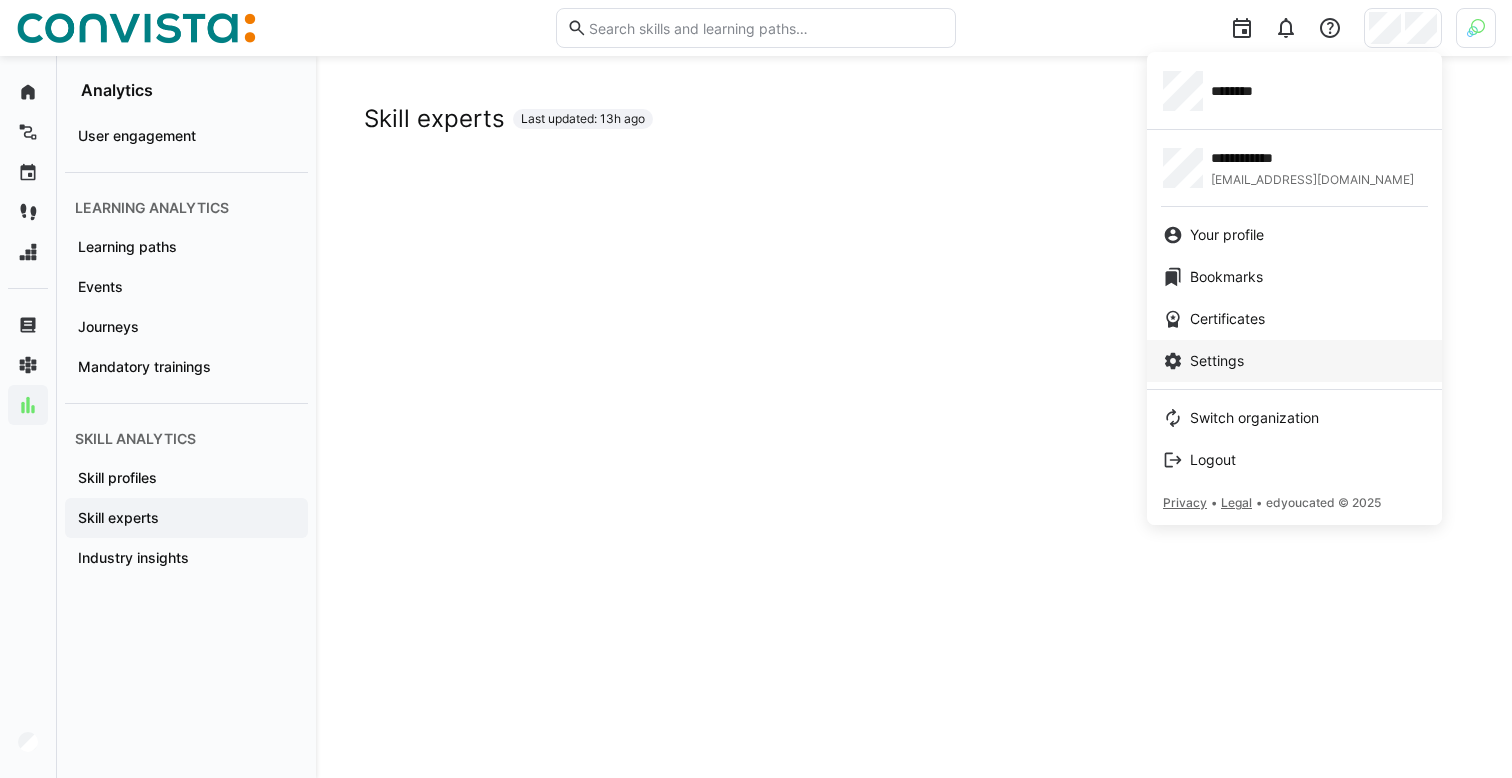 click on "Settings" at bounding box center [1294, 361] 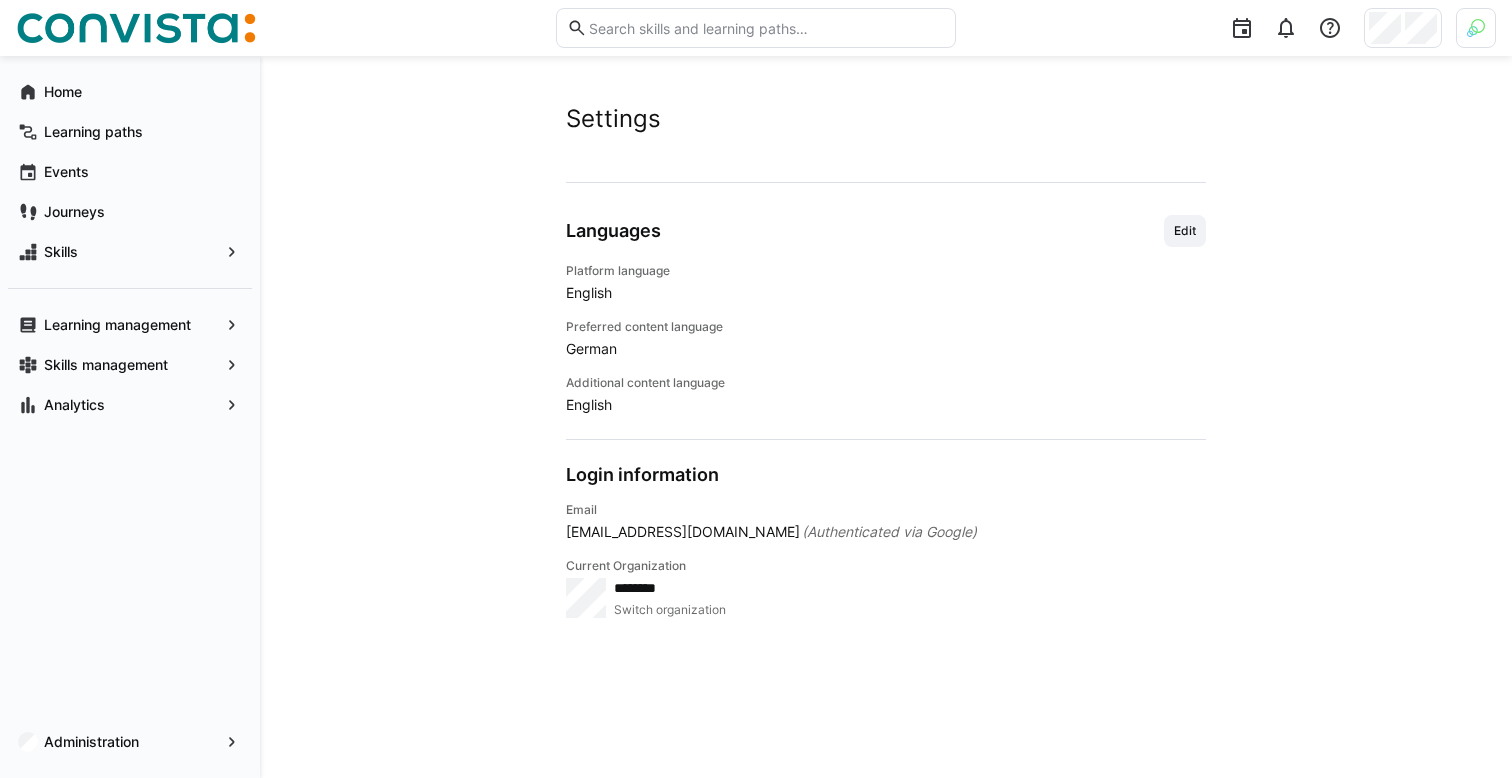 click on "Account   Languages  Edit Platform language English Preferred content language German Additional content language English  Login information  Email immo@edyoucated.org (Authenticated via Google) Current Organization ********  Switch organization" 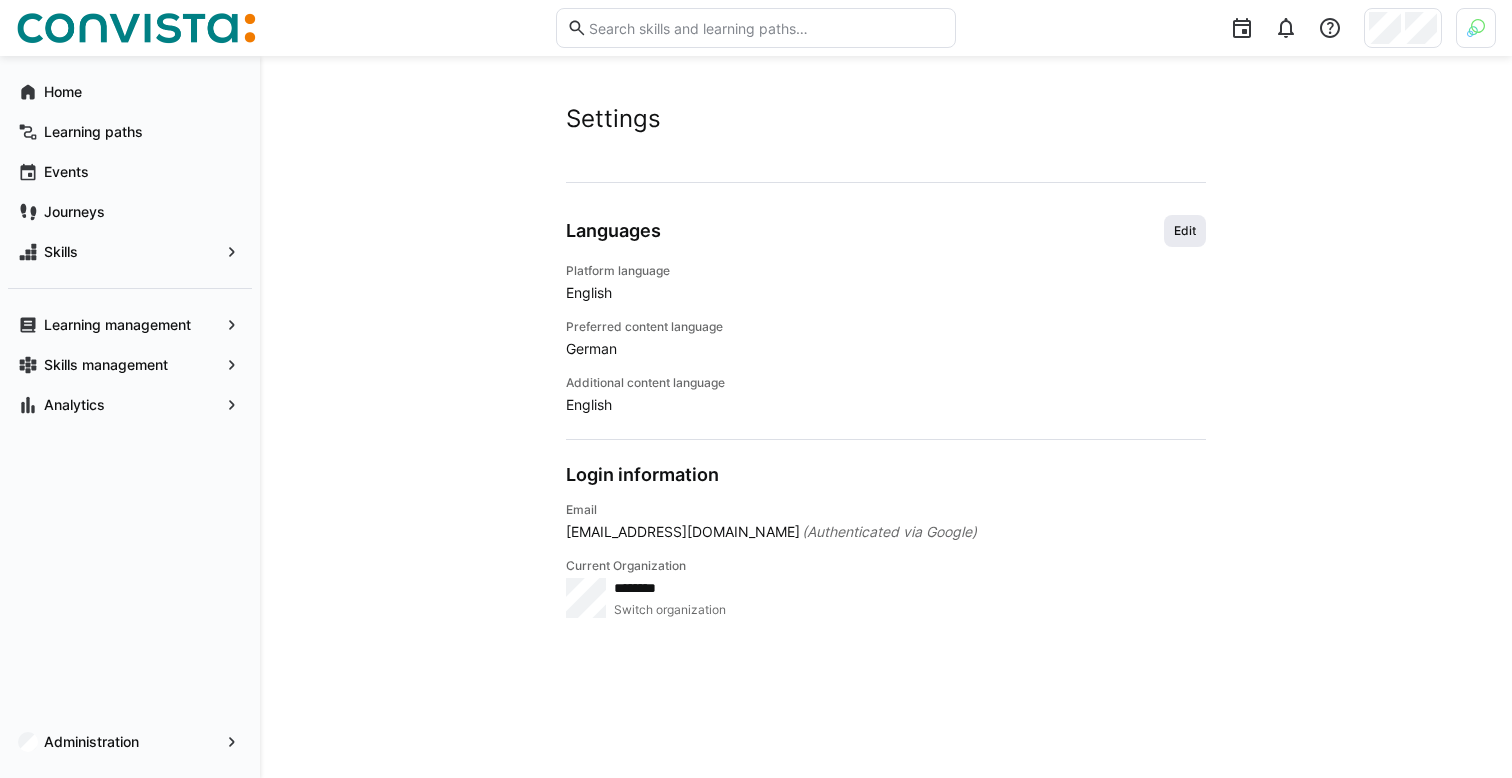 click on "Edit" 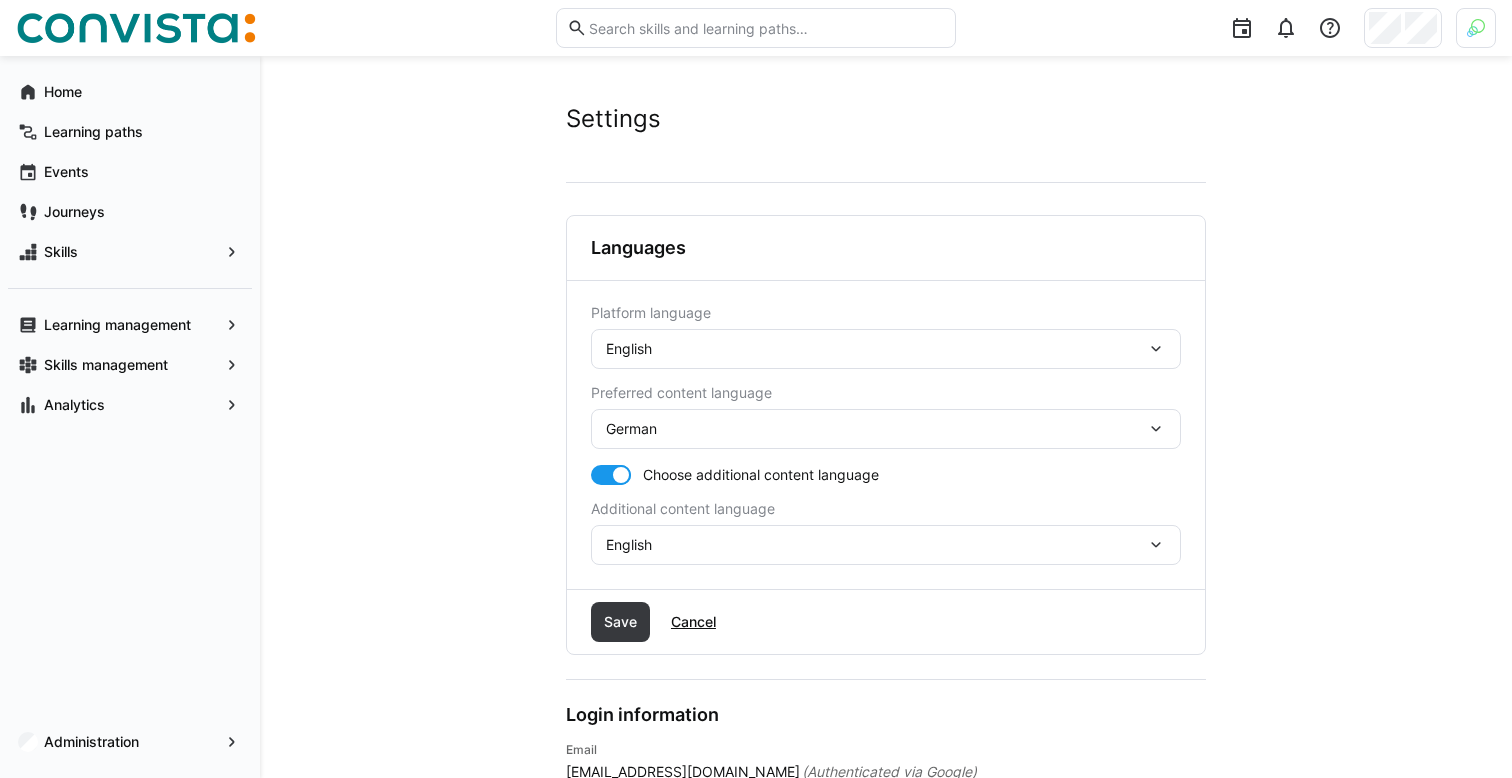 click on "English" 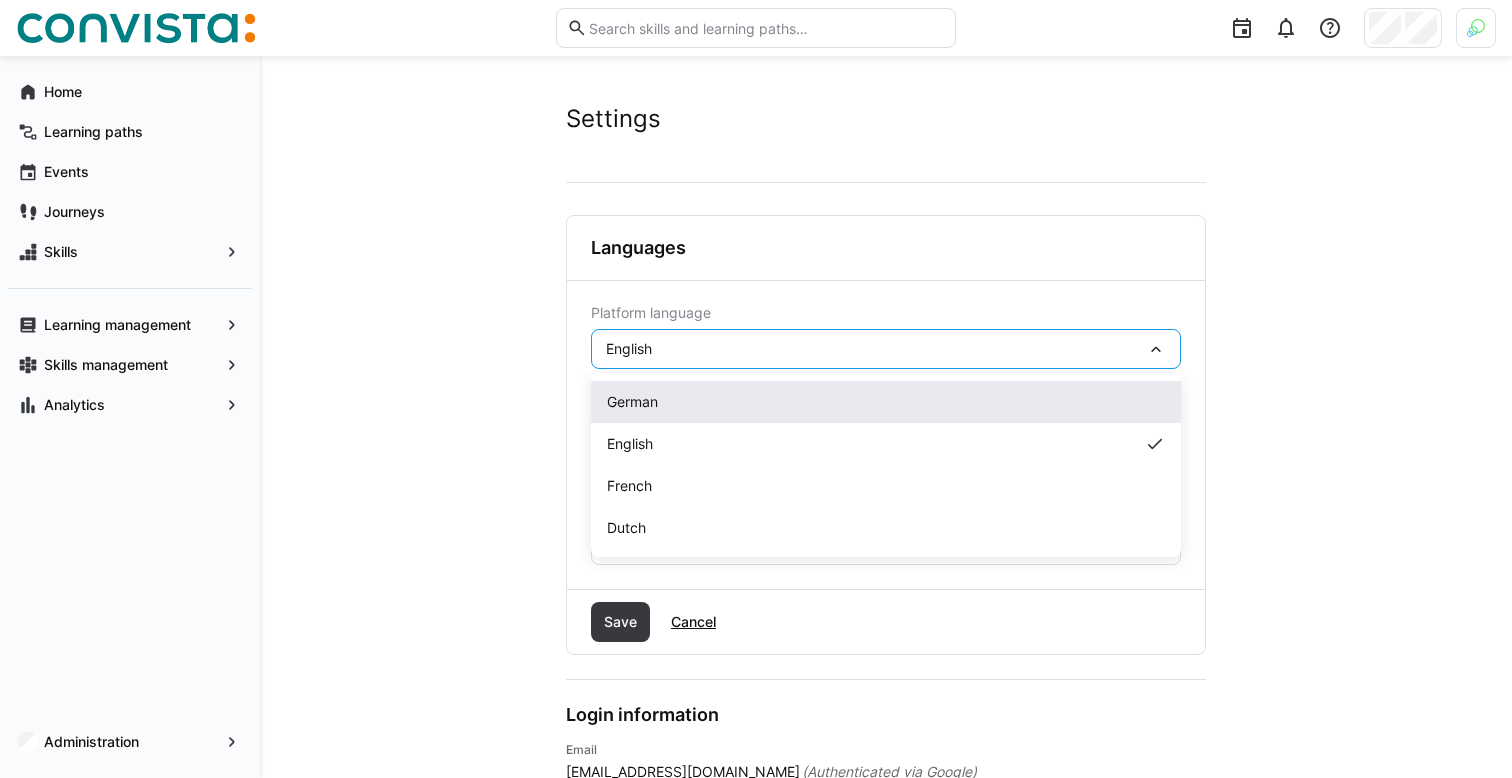 click on "German" 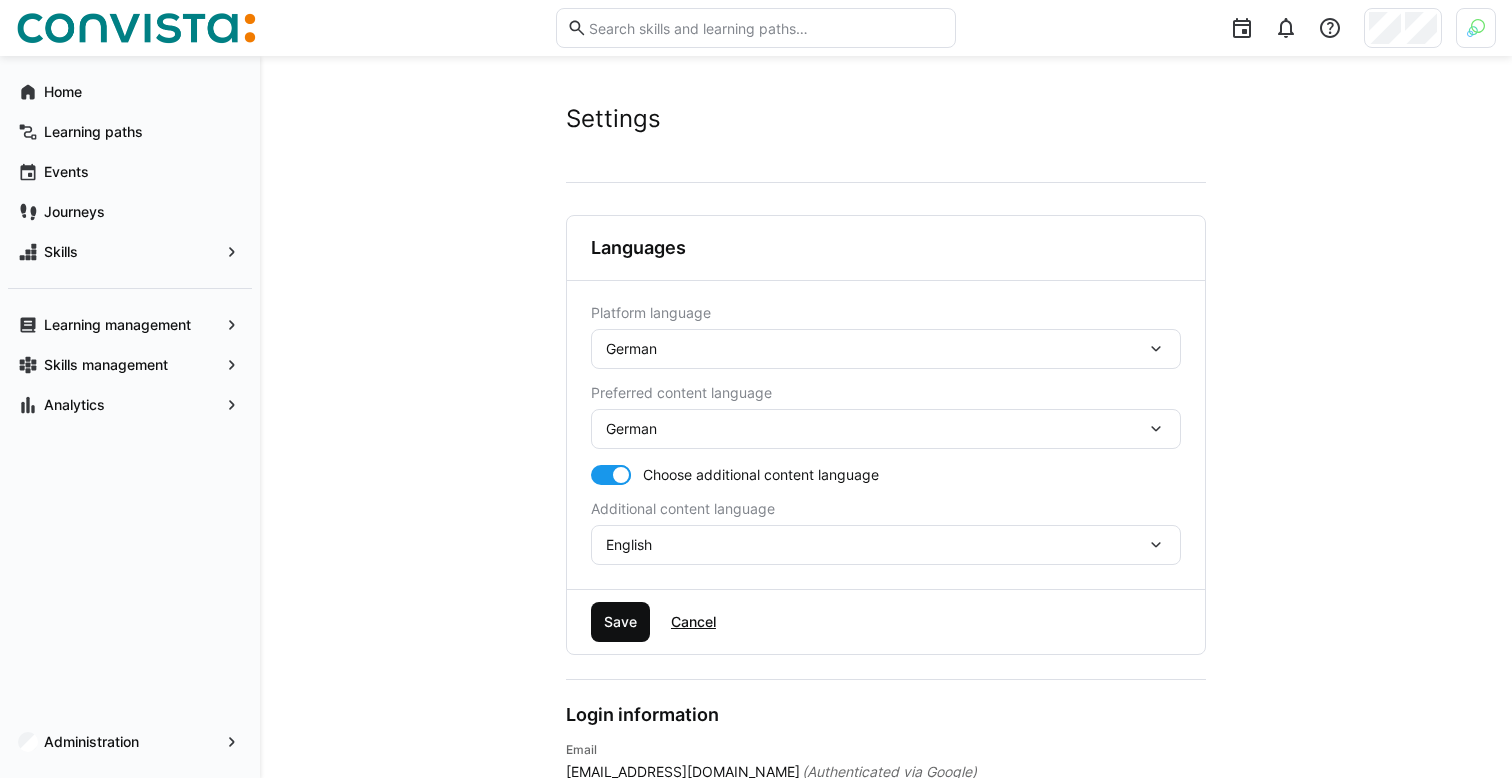 click on "Save" 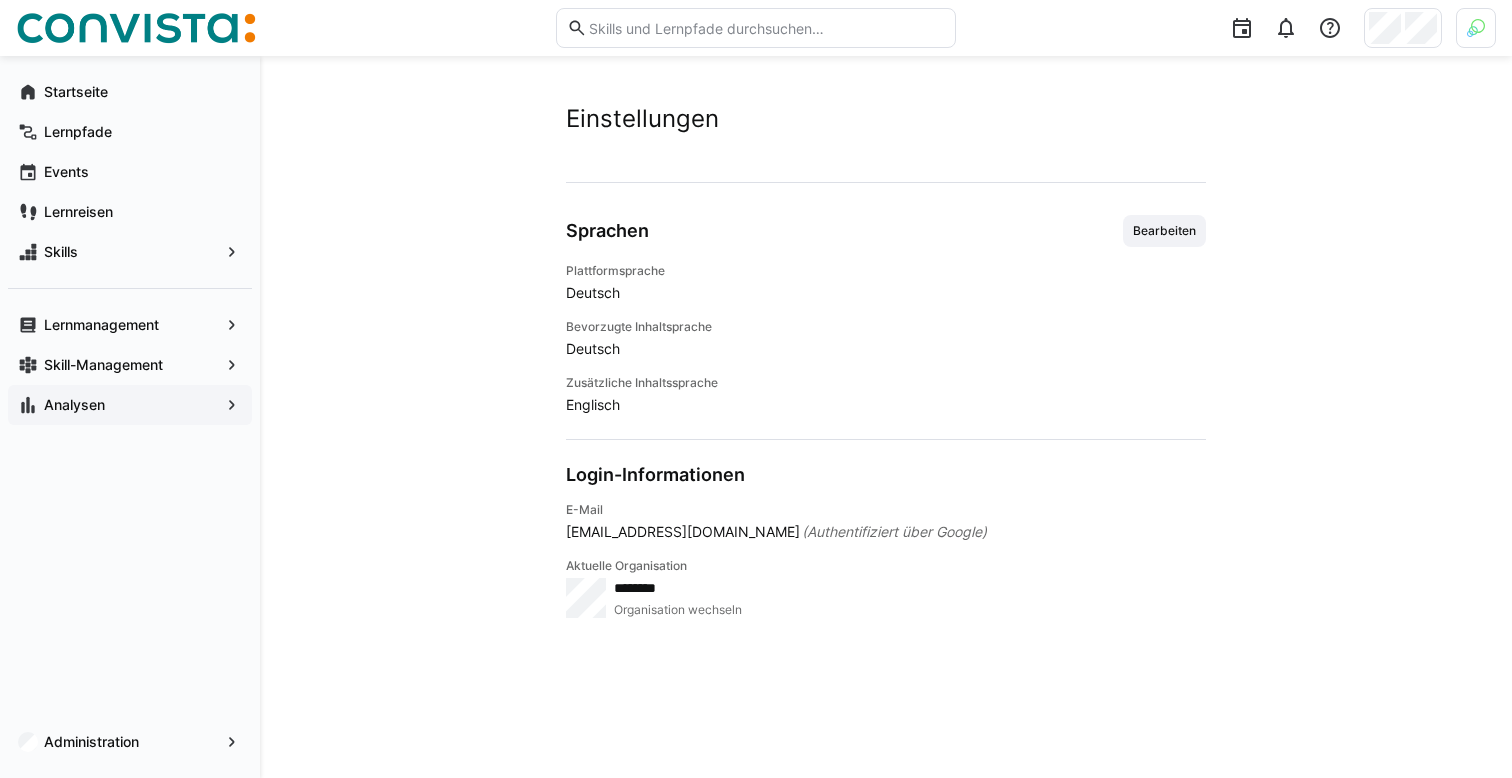 click on "Analysen" 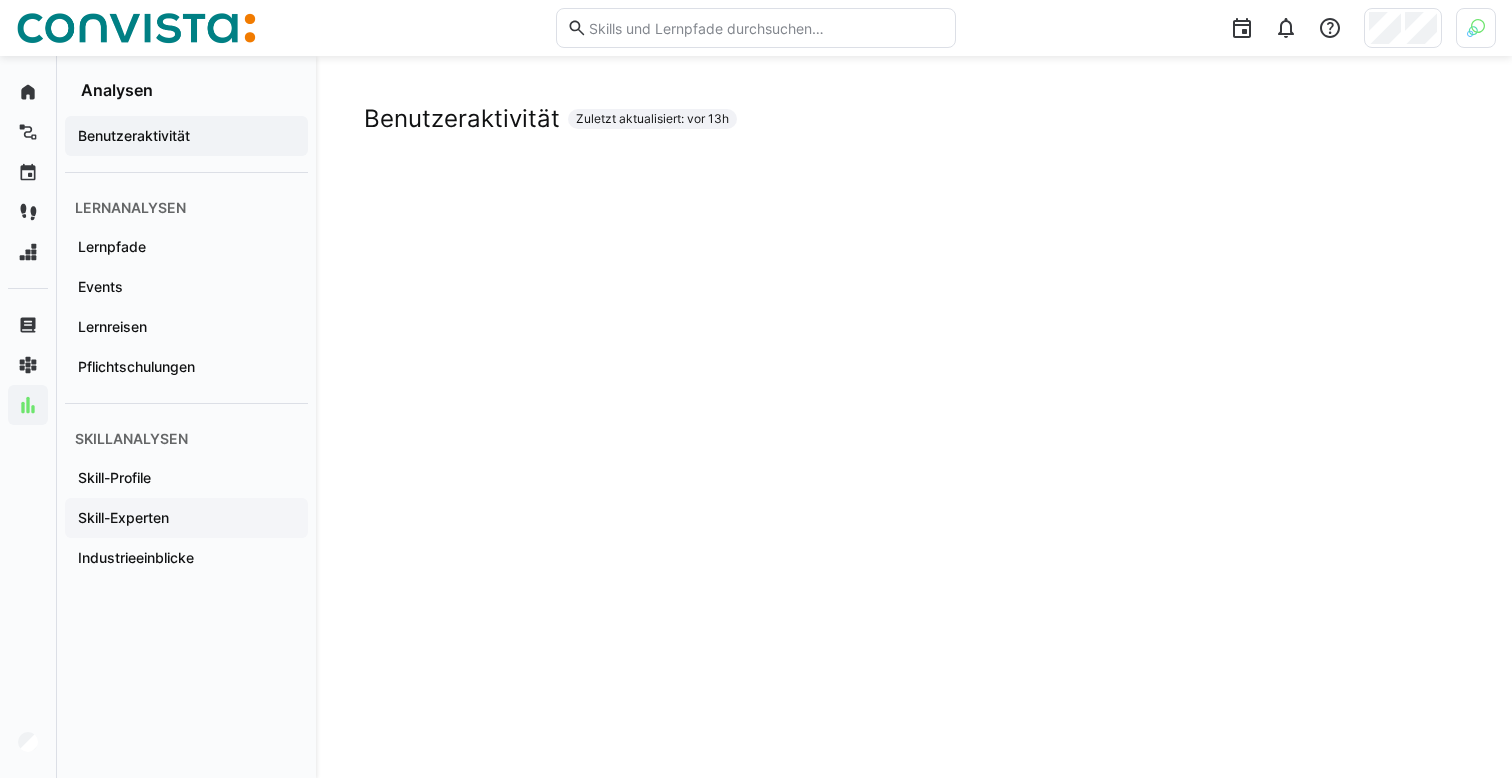 click on "Skill-Experten" 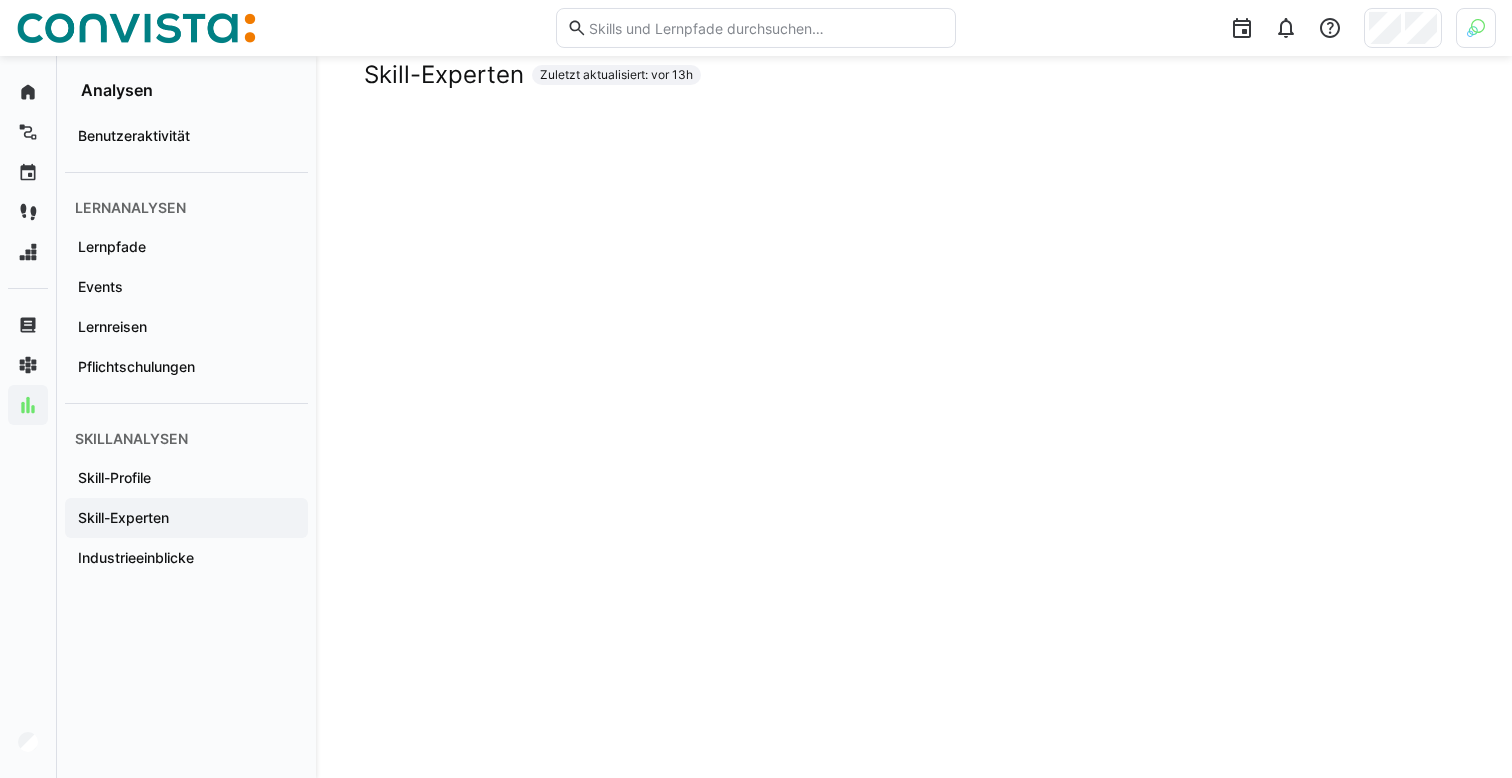 scroll, scrollTop: 0, scrollLeft: 0, axis: both 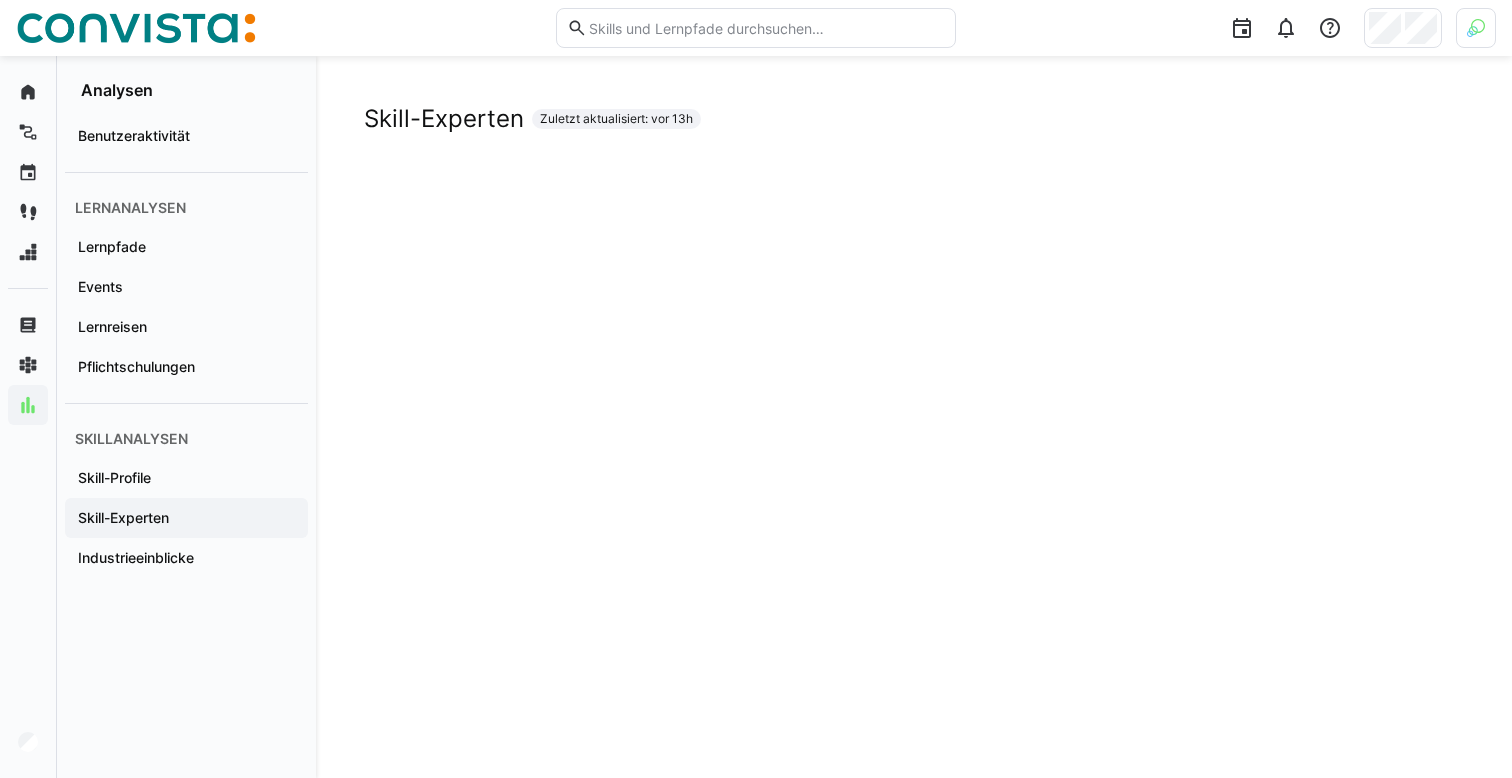 click on "Skill-Experten Zuletzt aktualisiert: vor 13h" 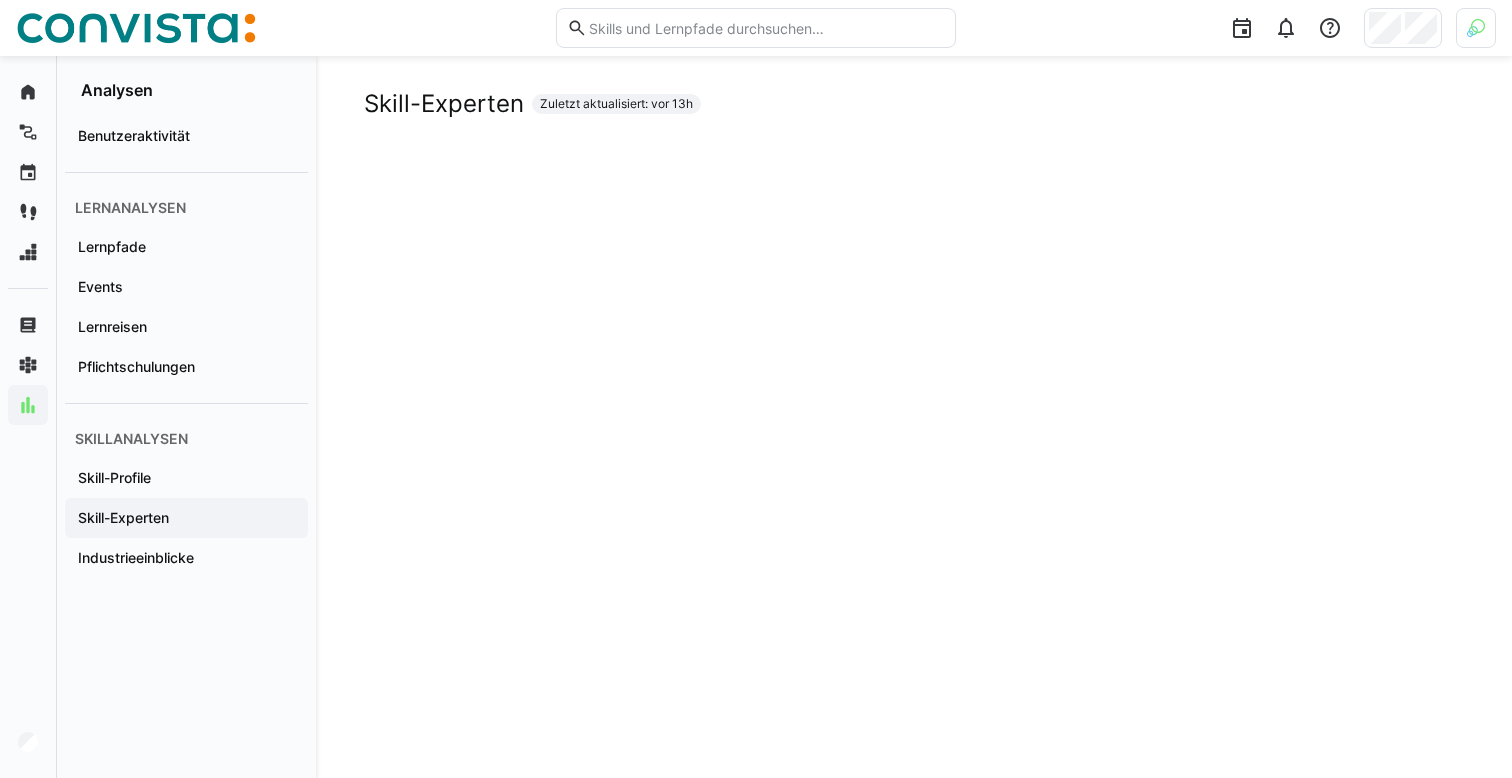 scroll, scrollTop: 11, scrollLeft: 0, axis: vertical 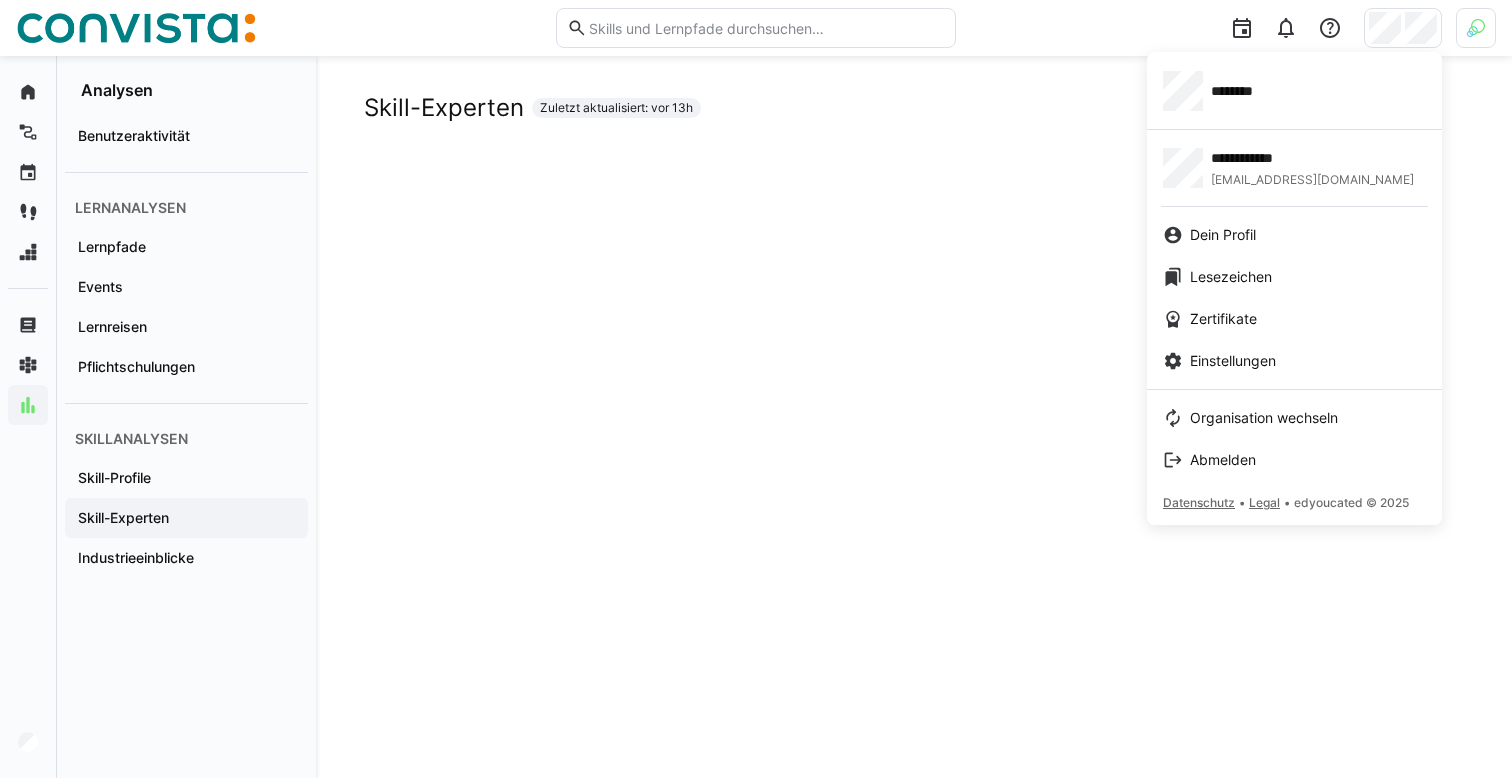 click at bounding box center [756, 389] 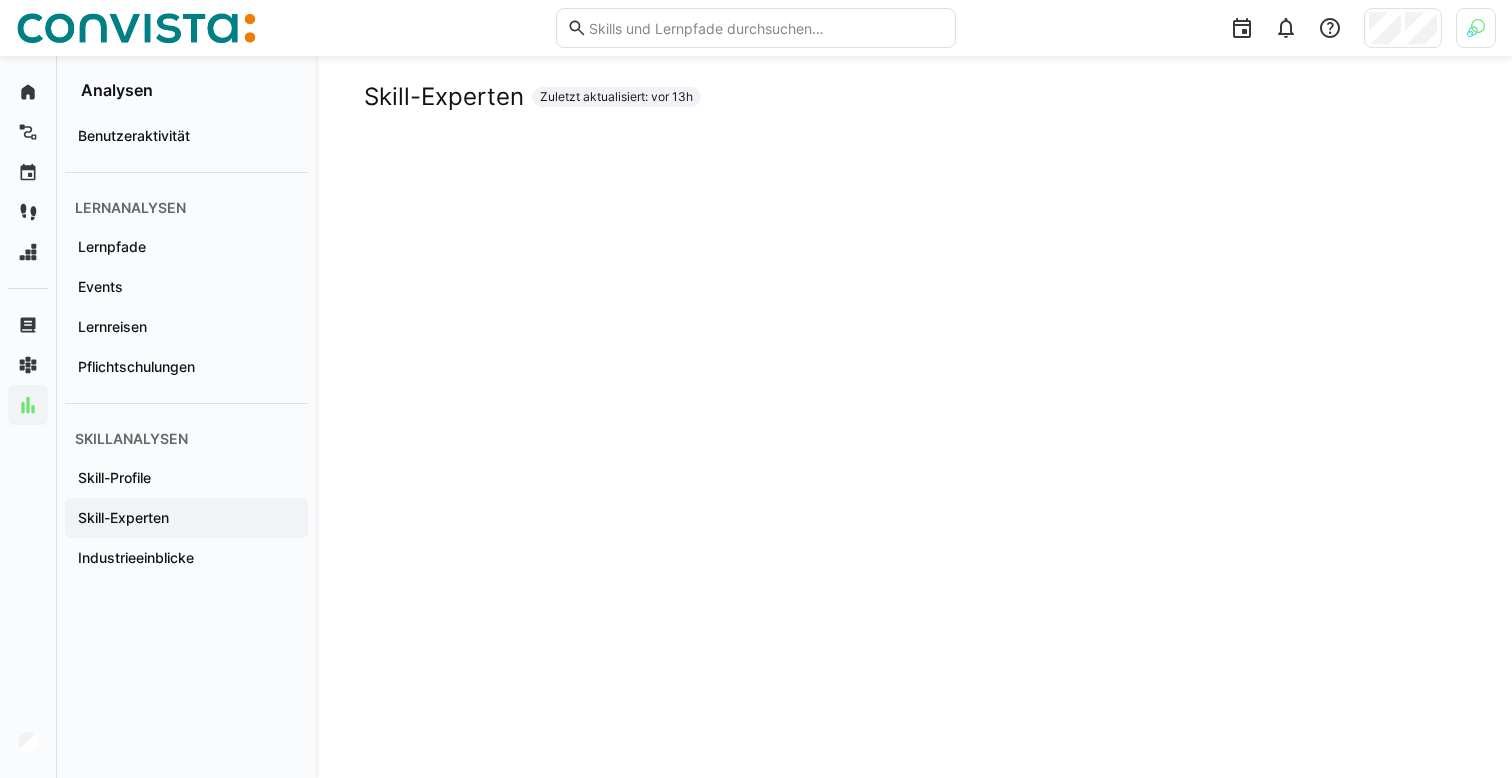 scroll, scrollTop: 0, scrollLeft: 0, axis: both 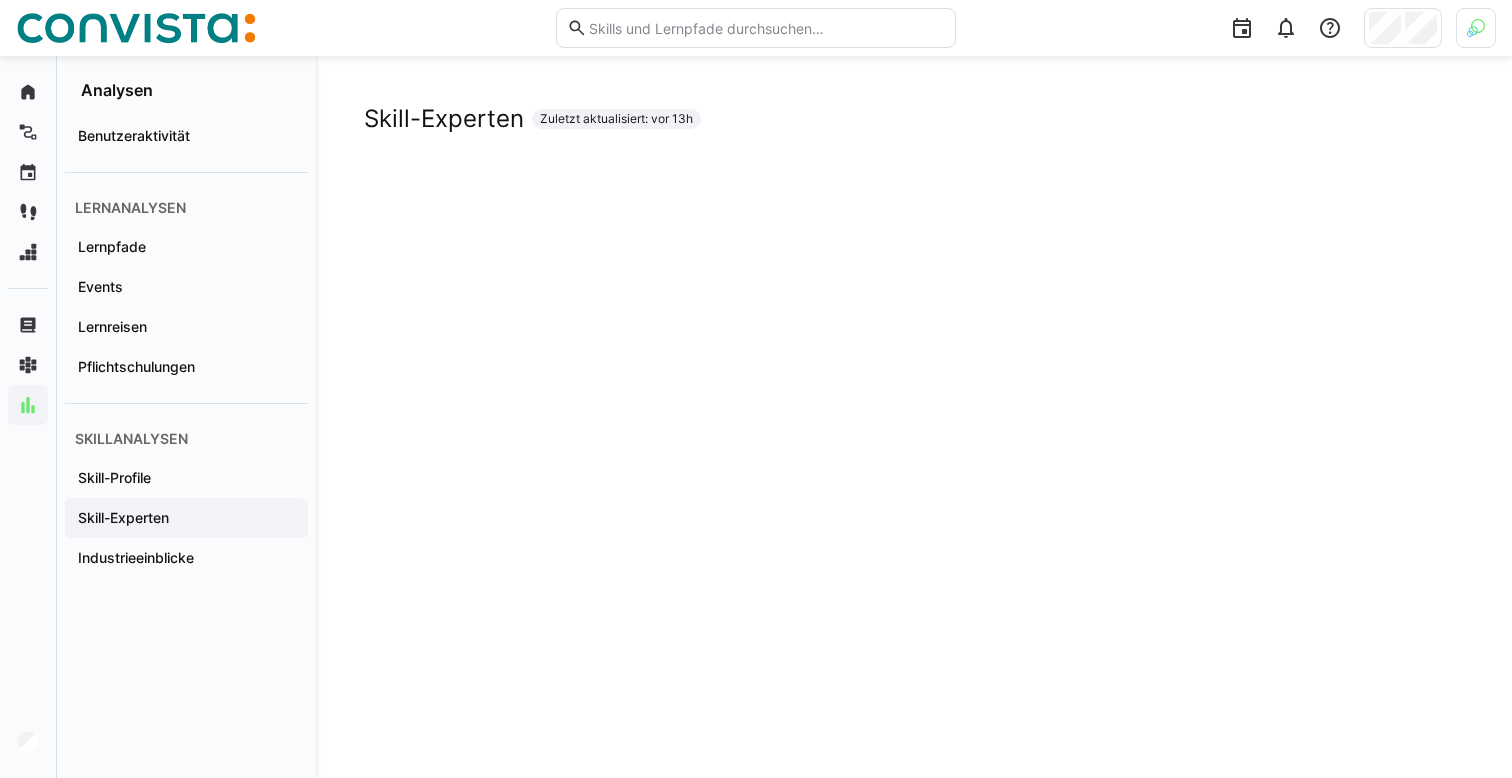 click 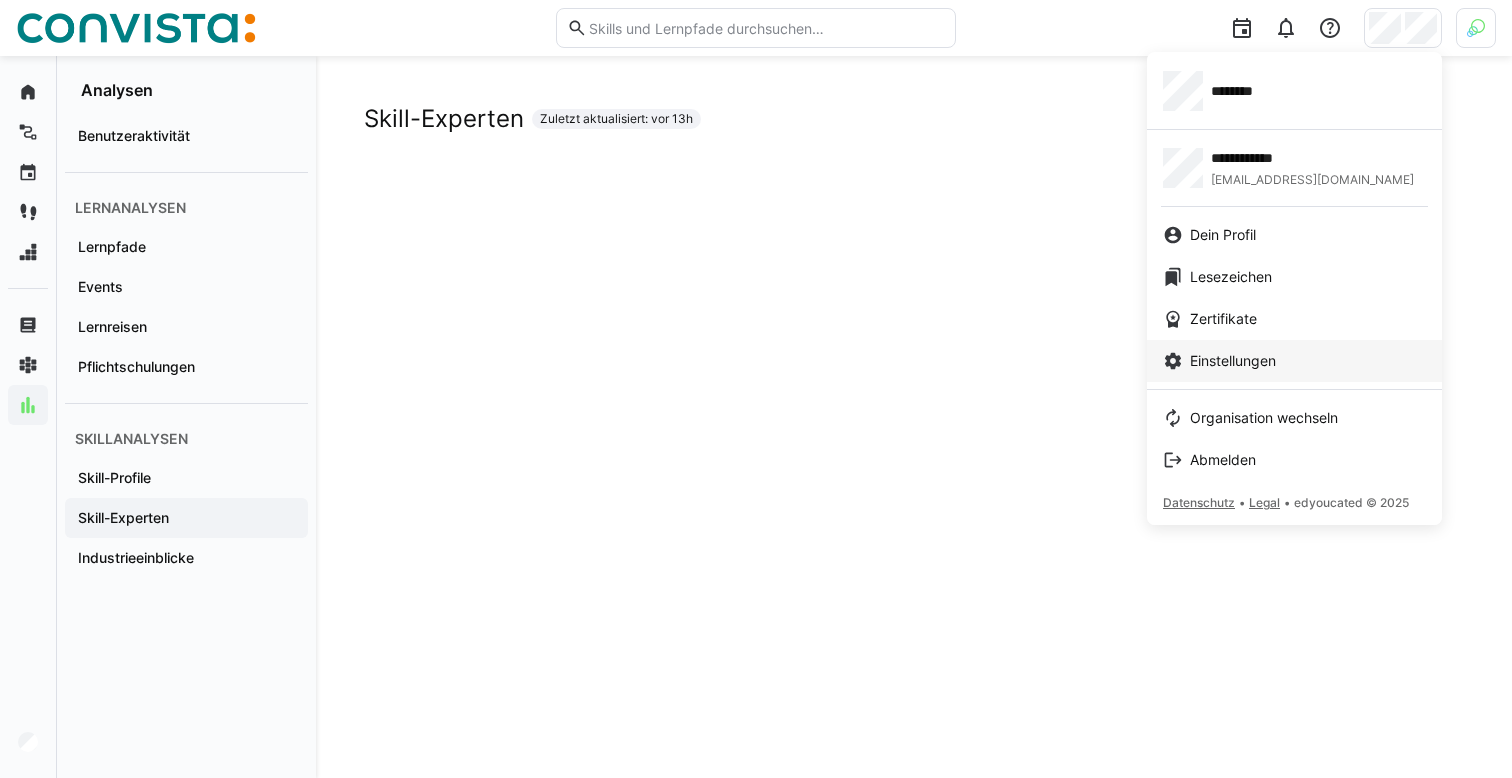 click on "Einstellungen" at bounding box center [1233, 361] 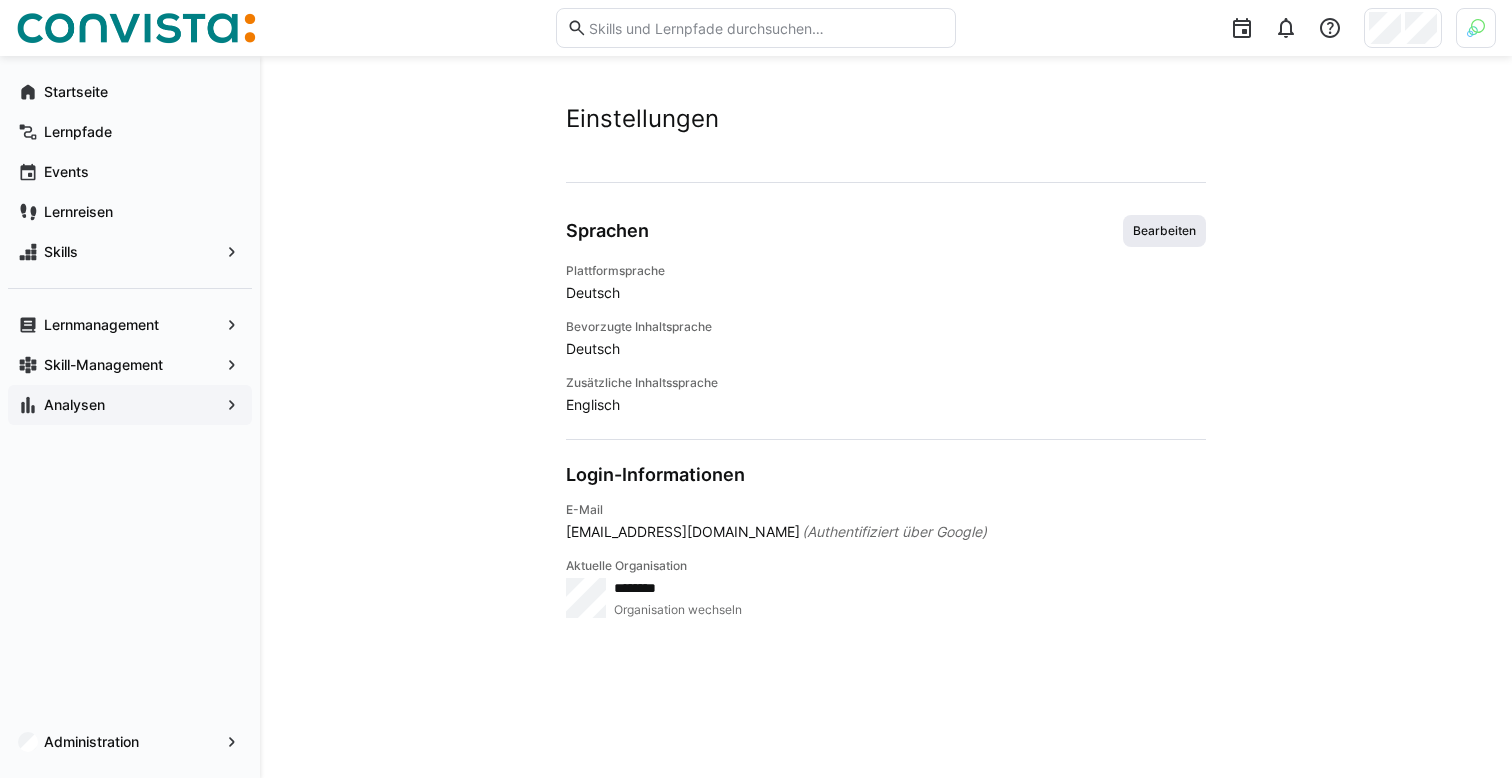 click on "Bearbeiten" 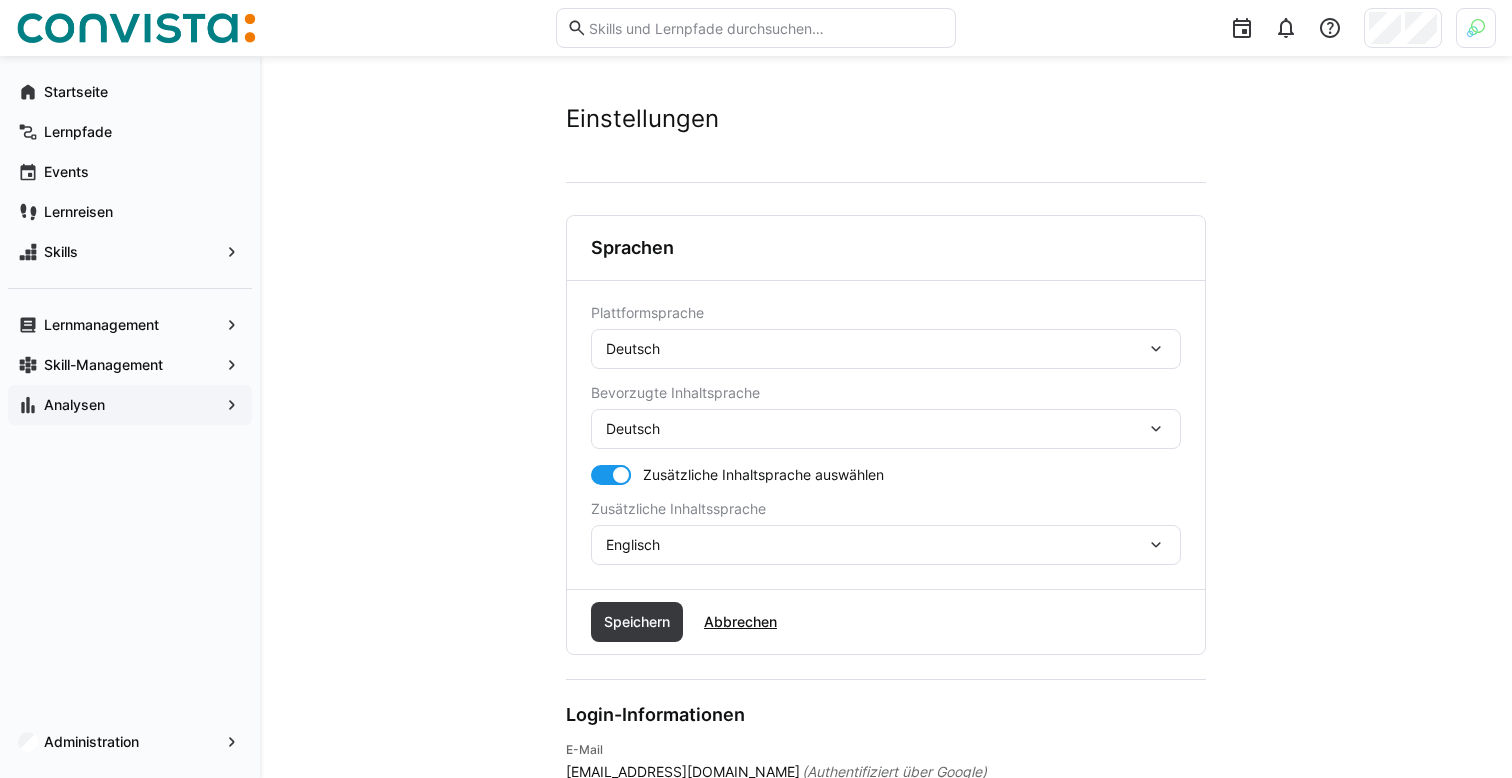 click on "Deutsch" 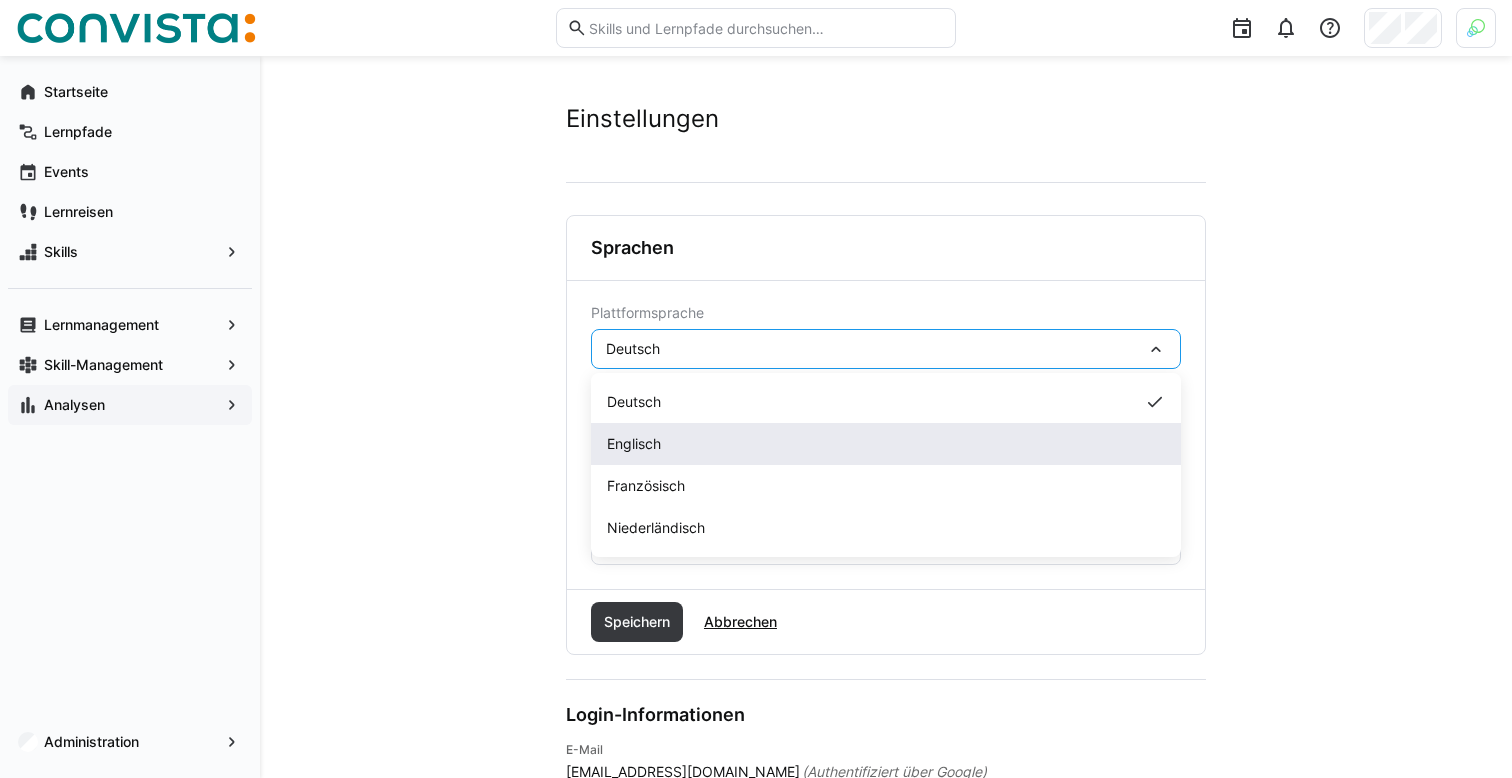 click on "Englisch" 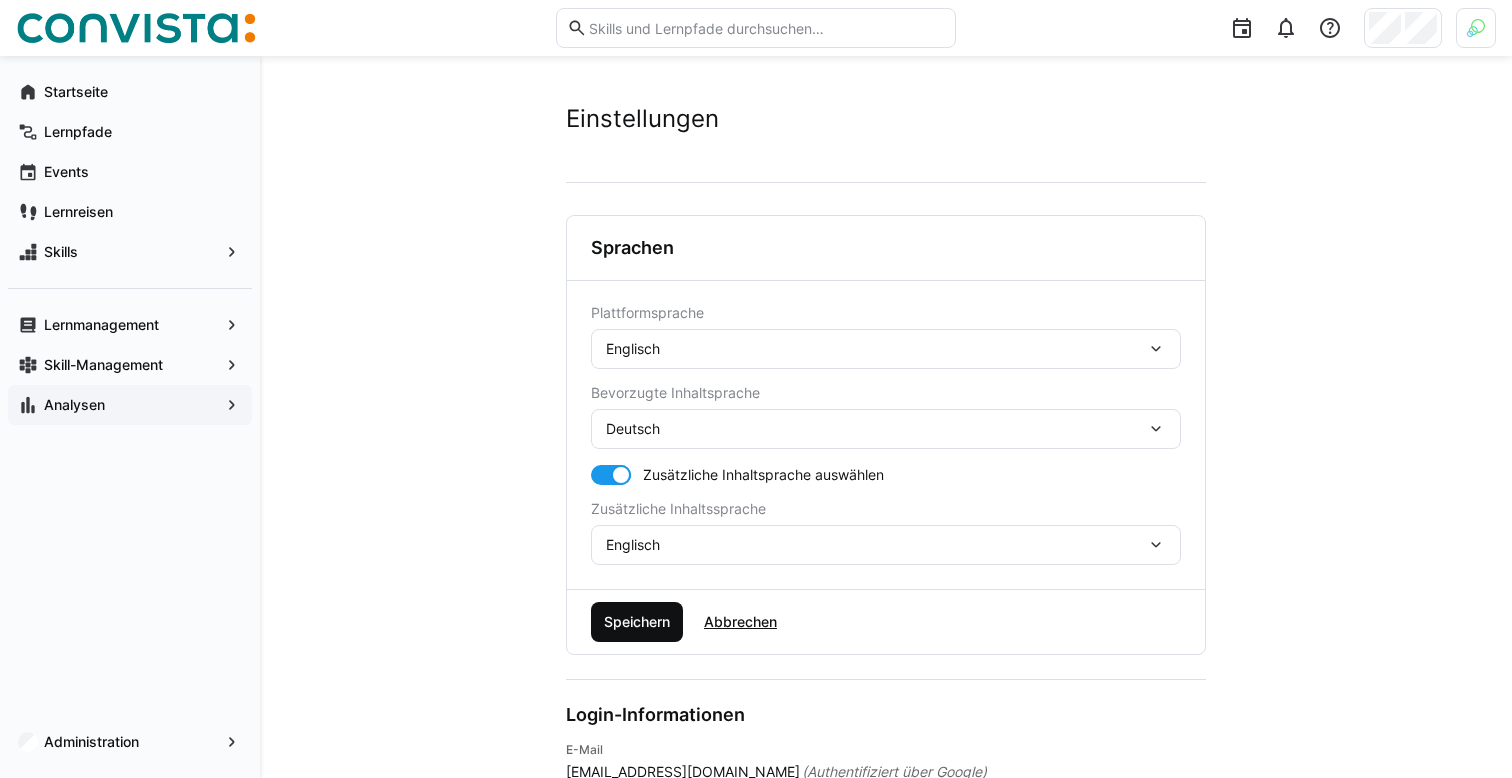 click on "Speichern" 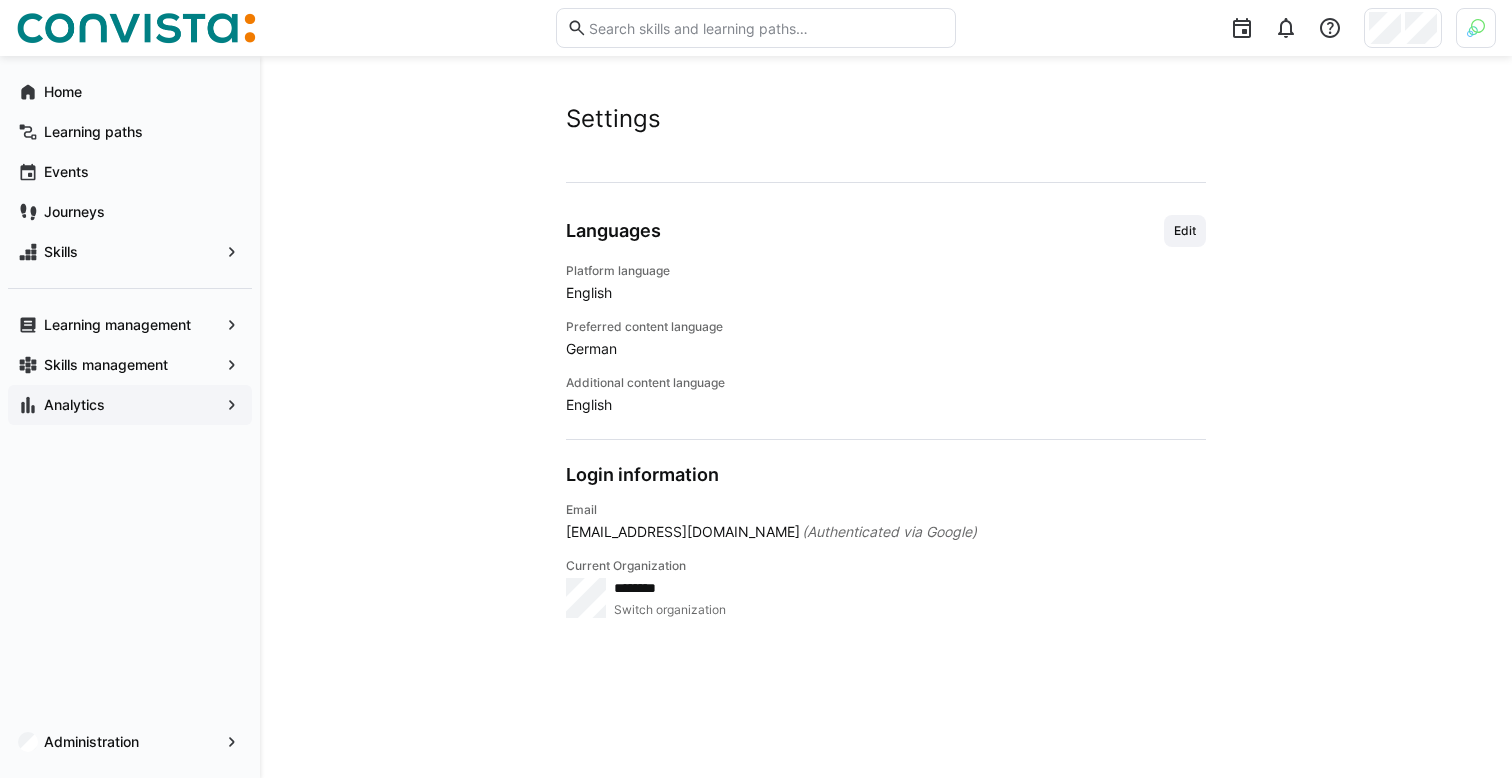 click on "Analytics" 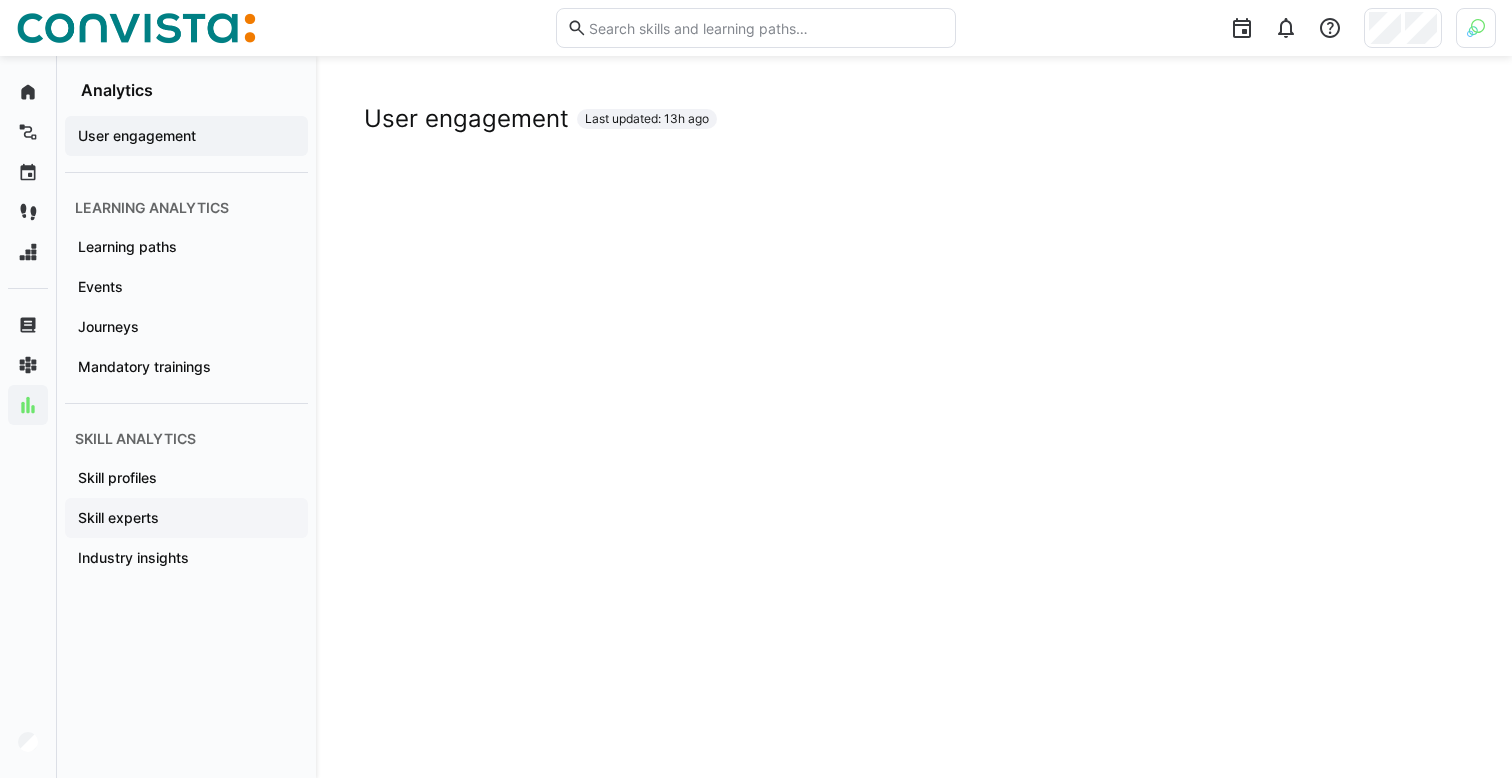 click on "Skill experts" 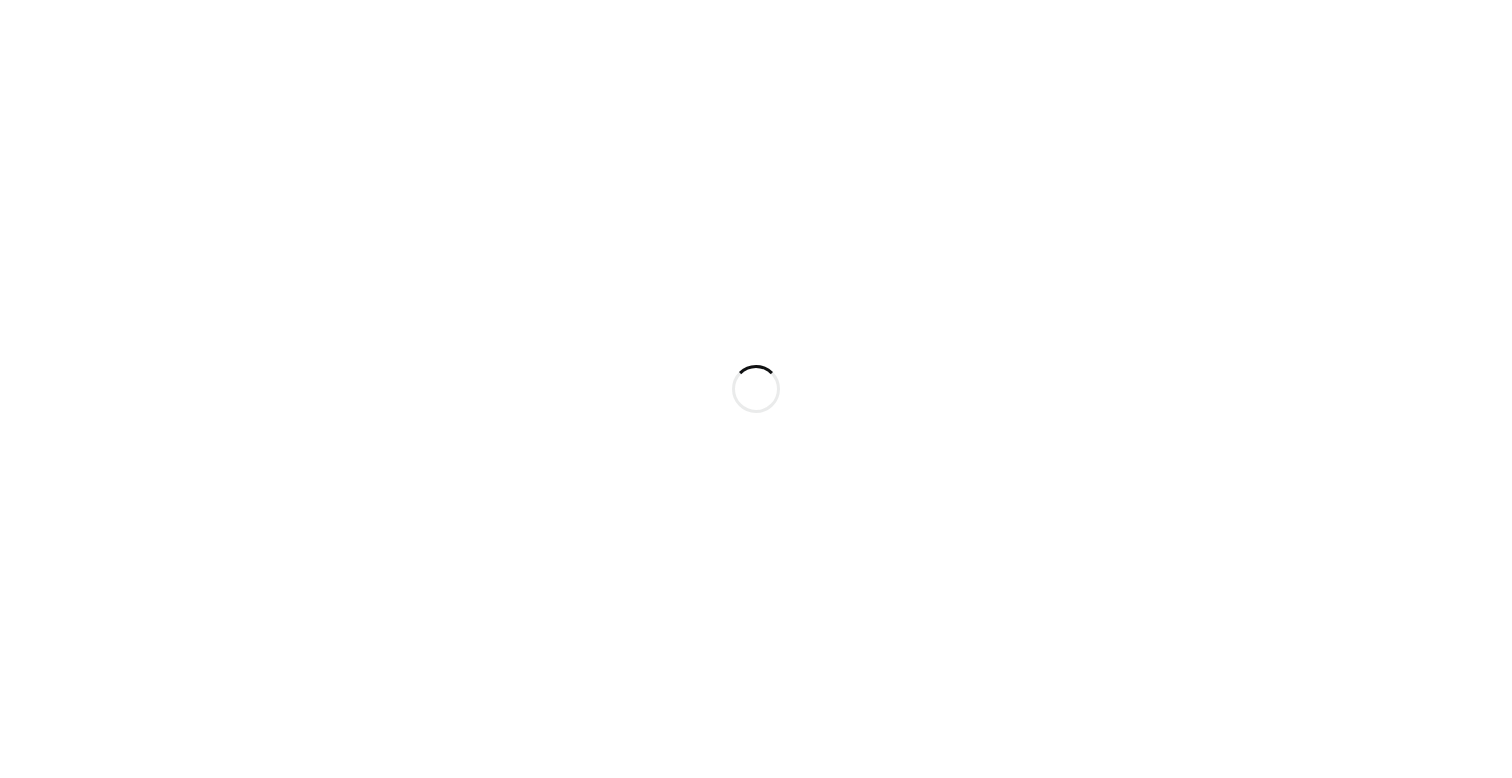 scroll, scrollTop: 0, scrollLeft: 0, axis: both 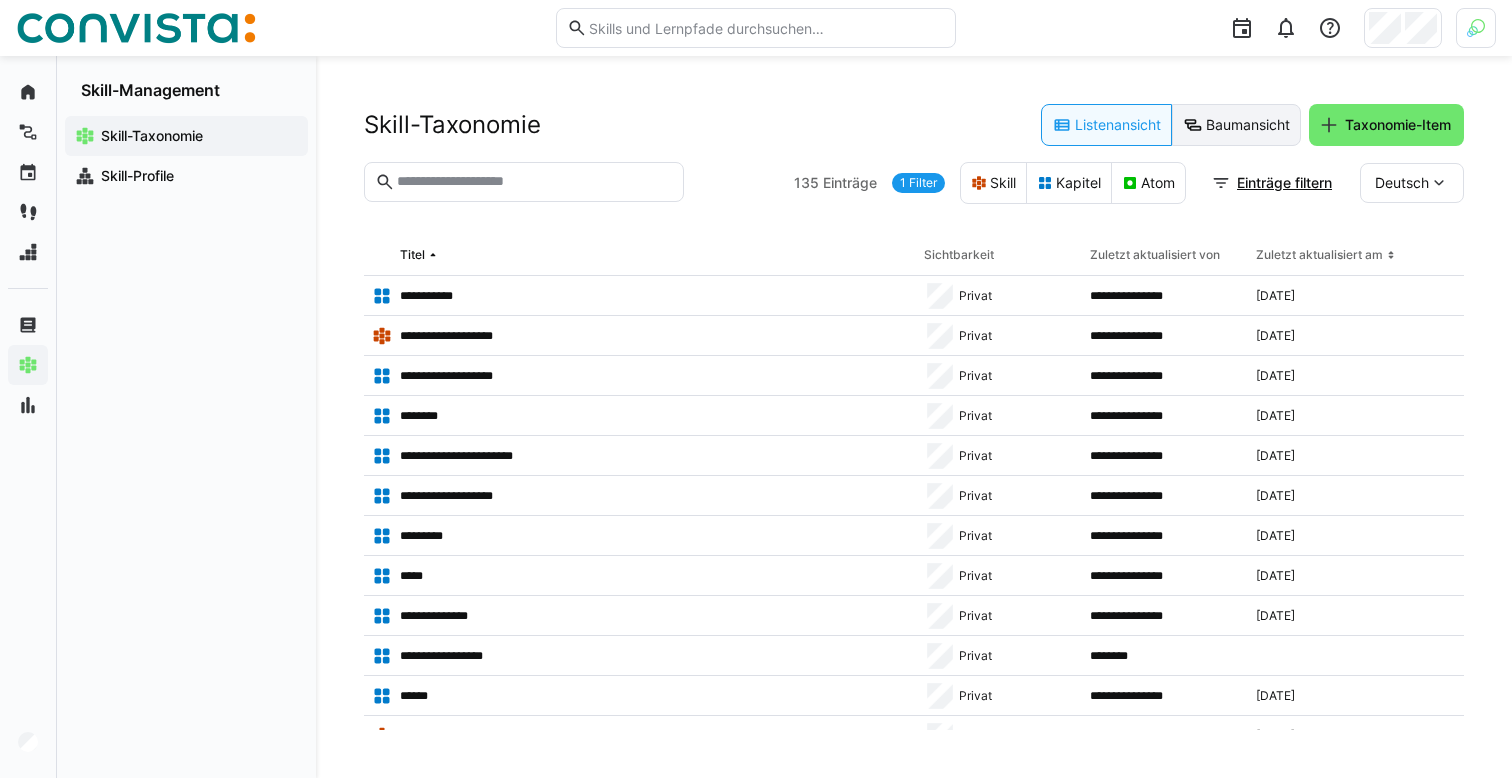click on "Baumansicht" 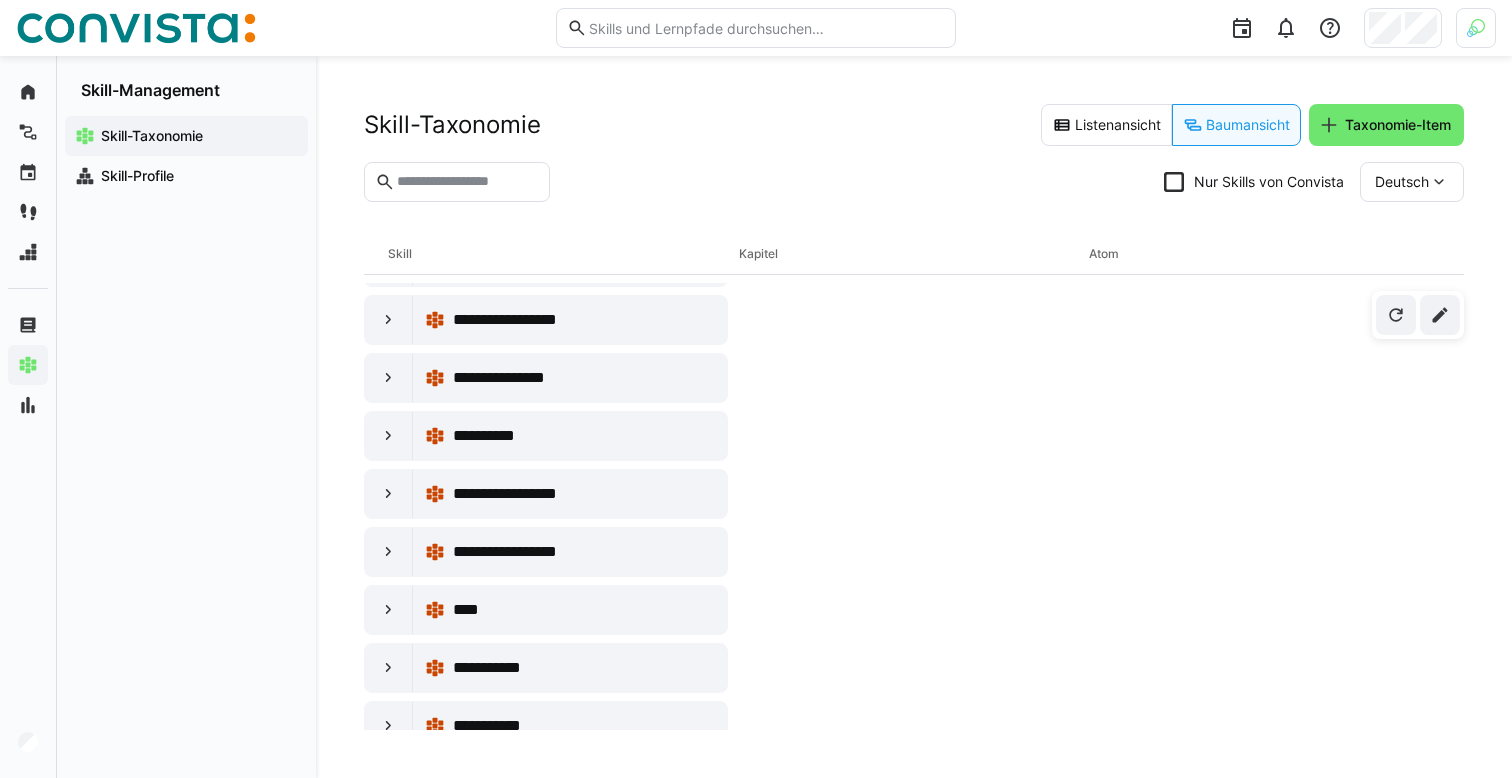 scroll, scrollTop: 385, scrollLeft: 0, axis: vertical 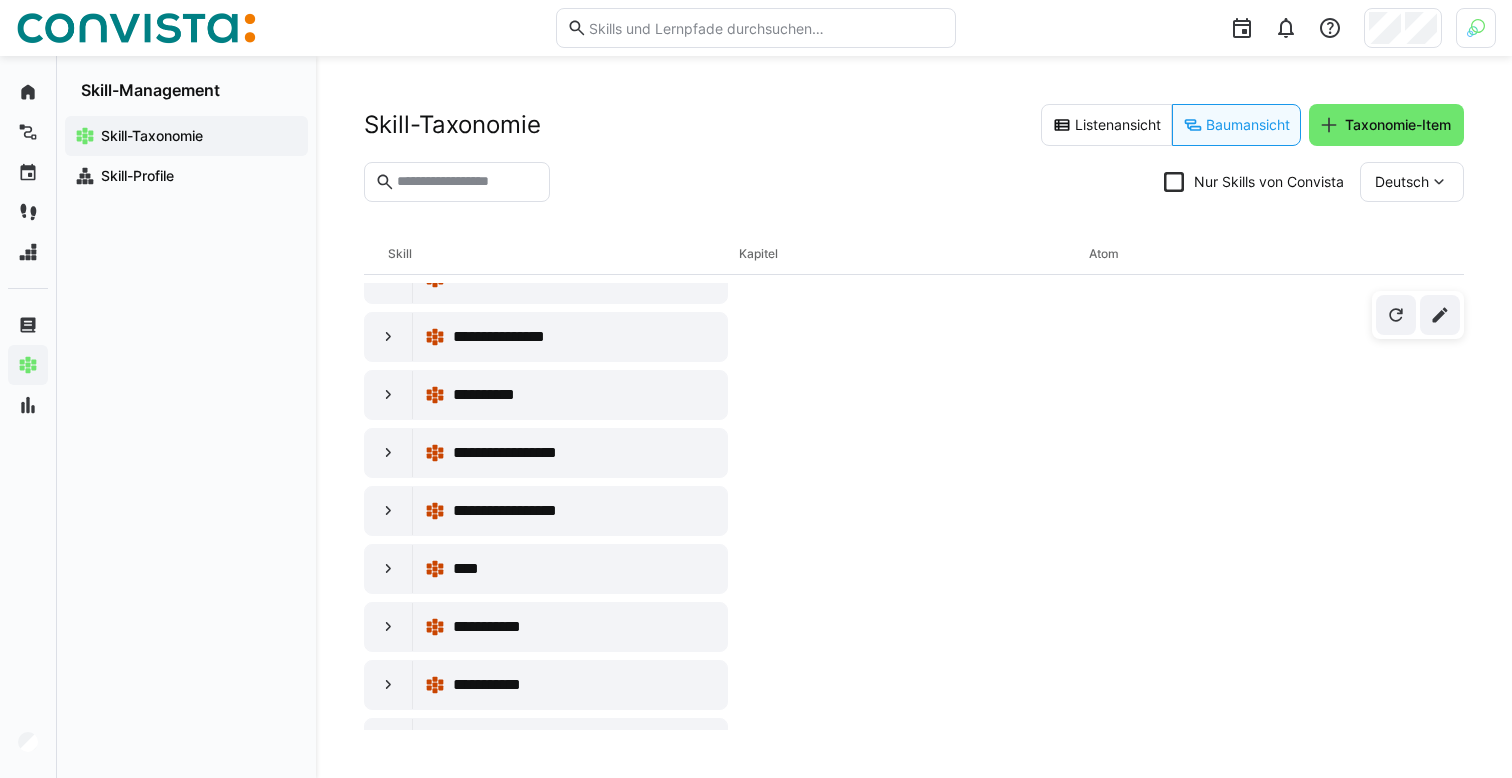 click 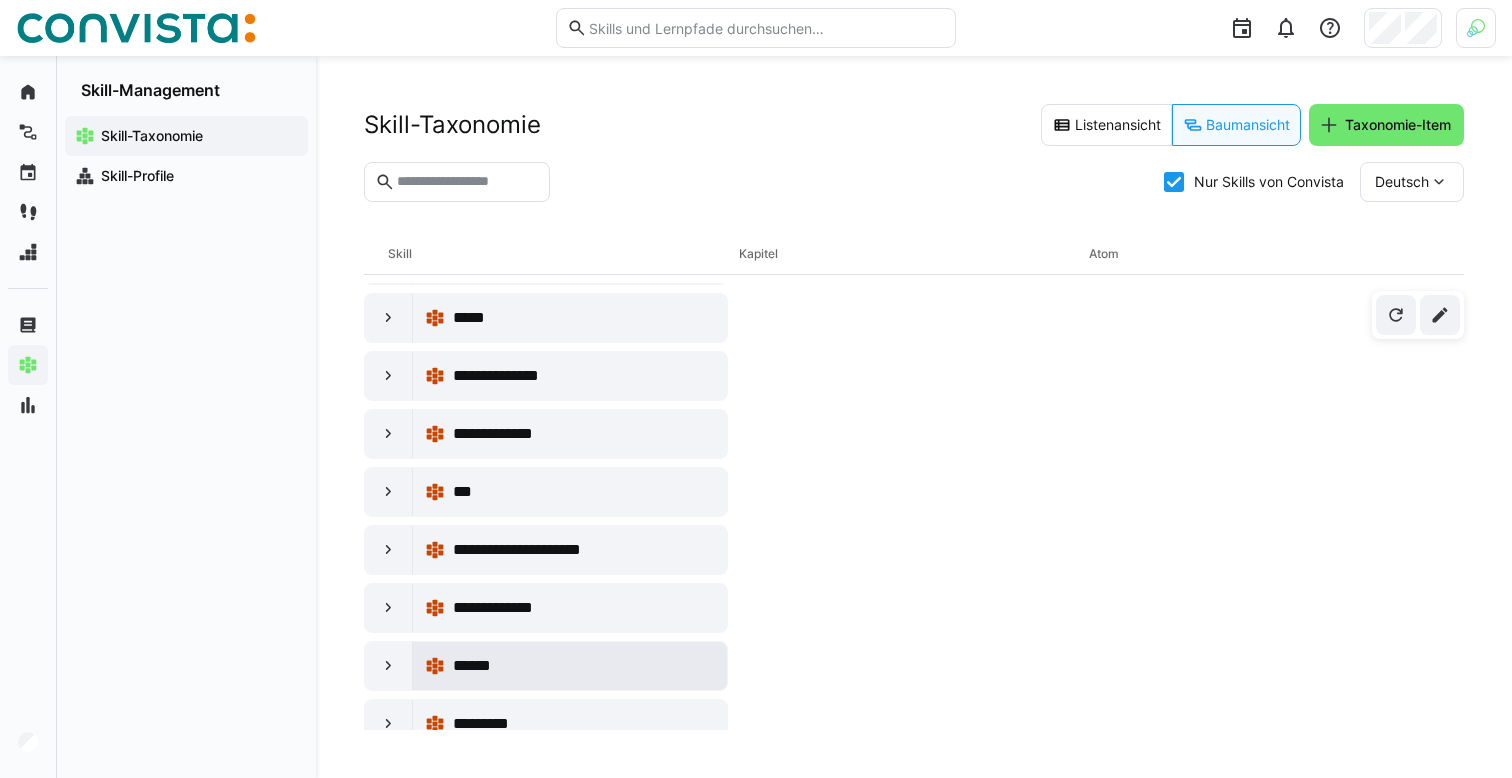 scroll, scrollTop: 0, scrollLeft: 0, axis: both 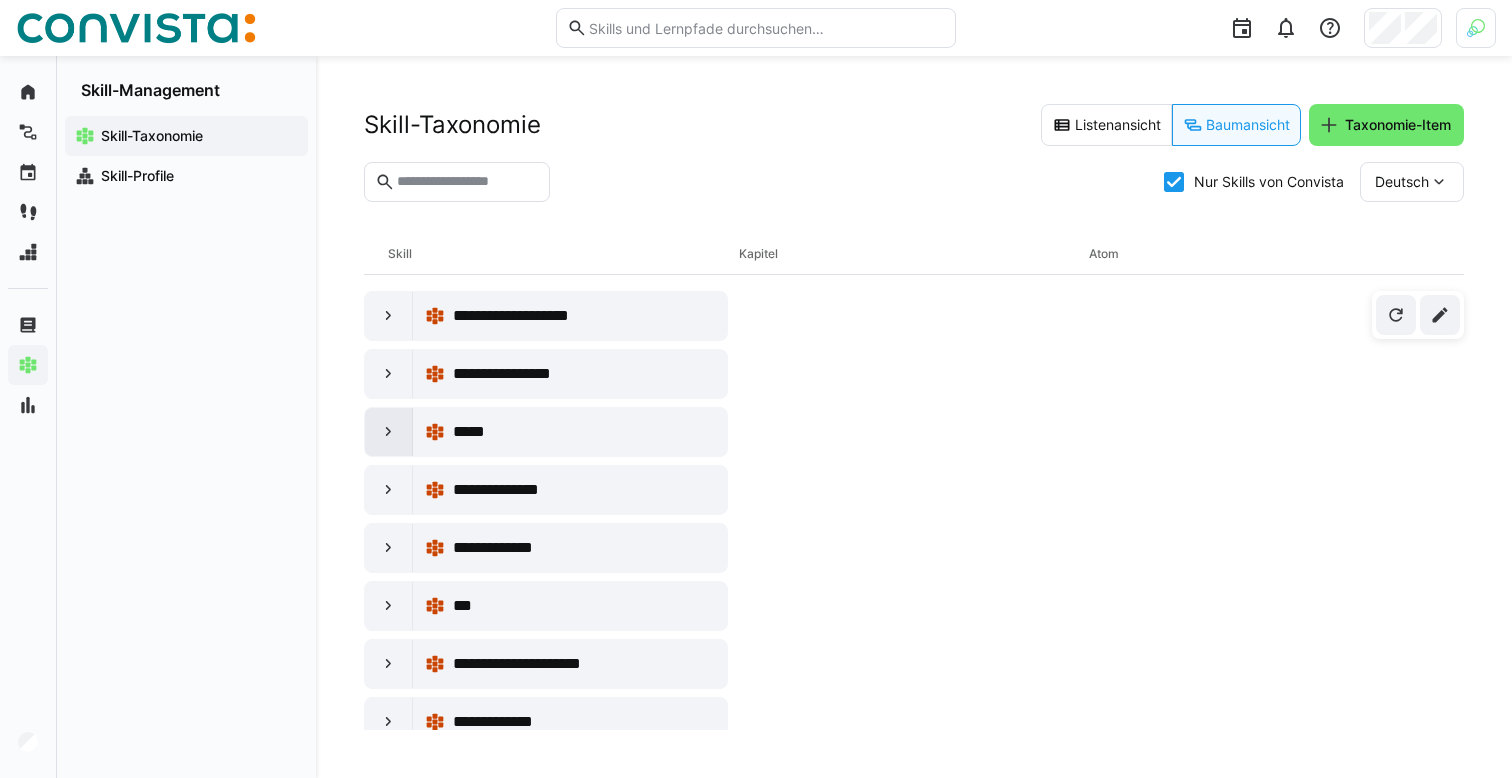 click 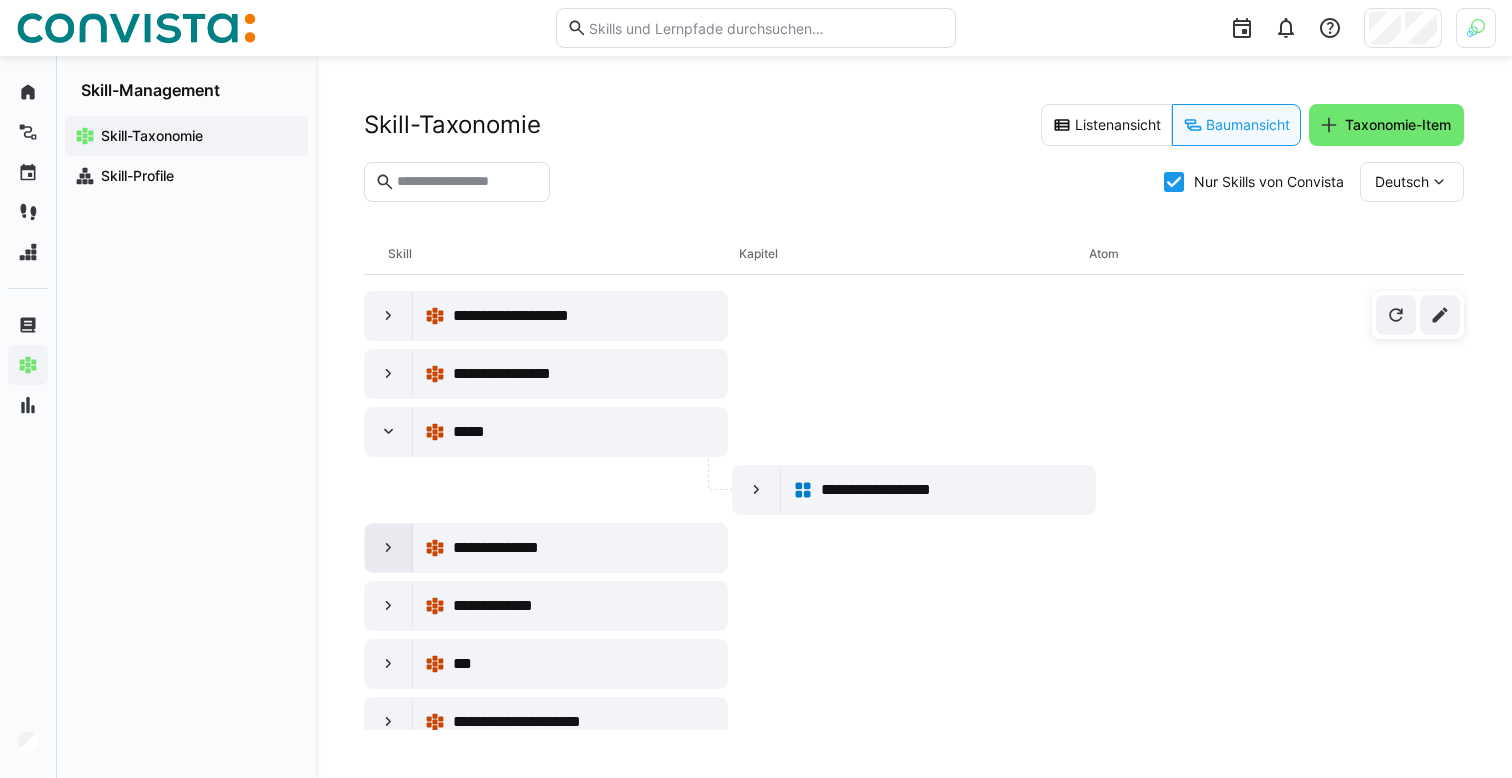 click 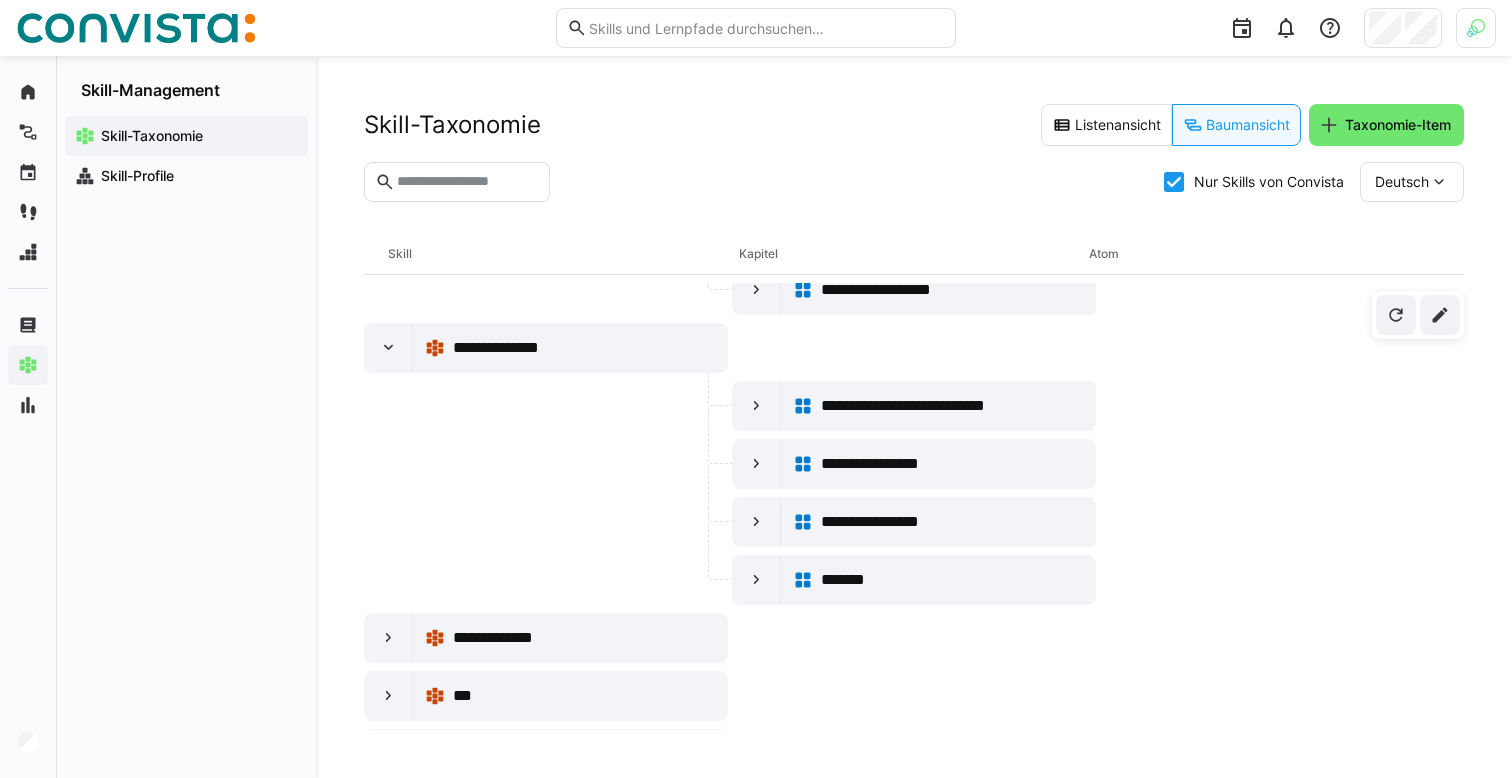 scroll, scrollTop: 202, scrollLeft: 0, axis: vertical 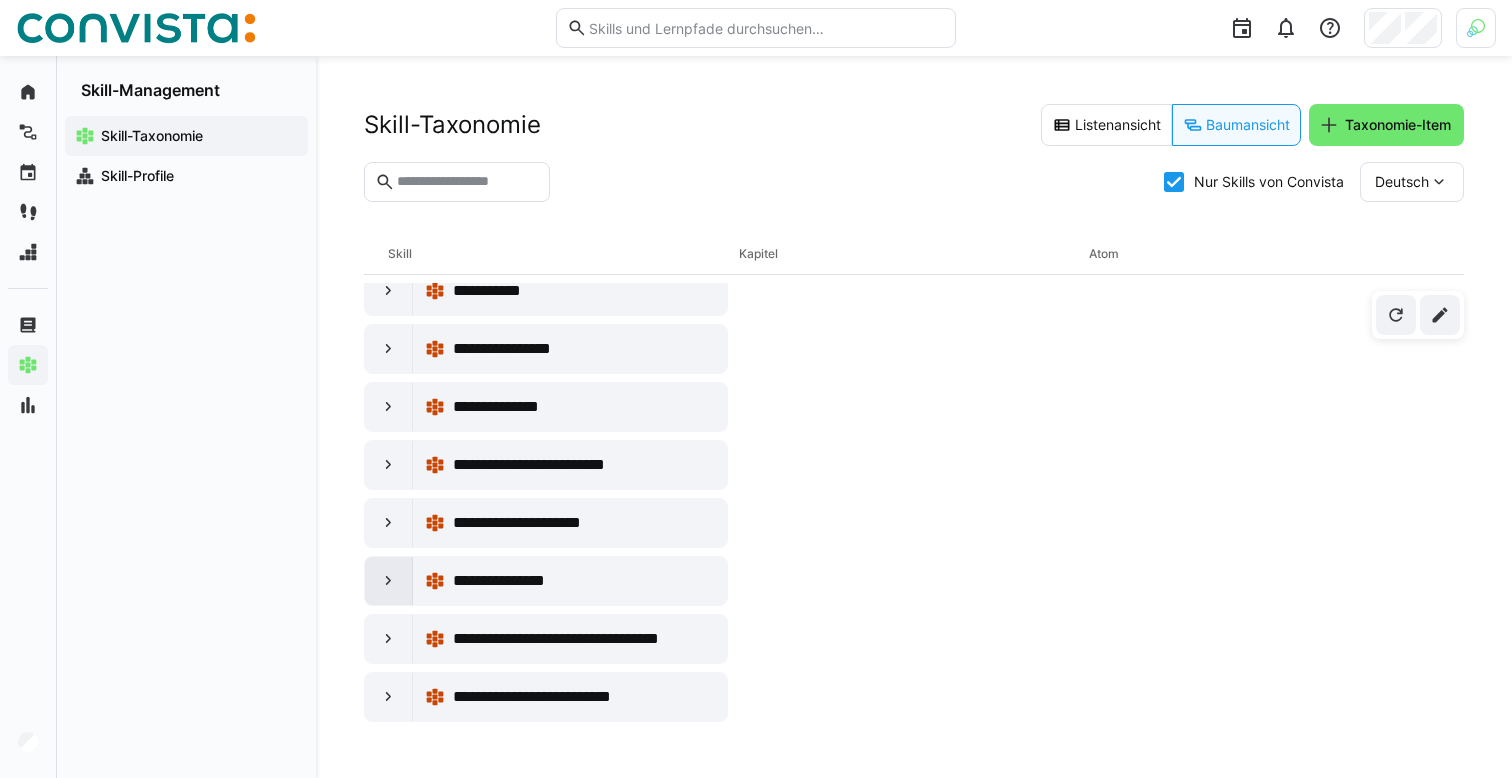 click 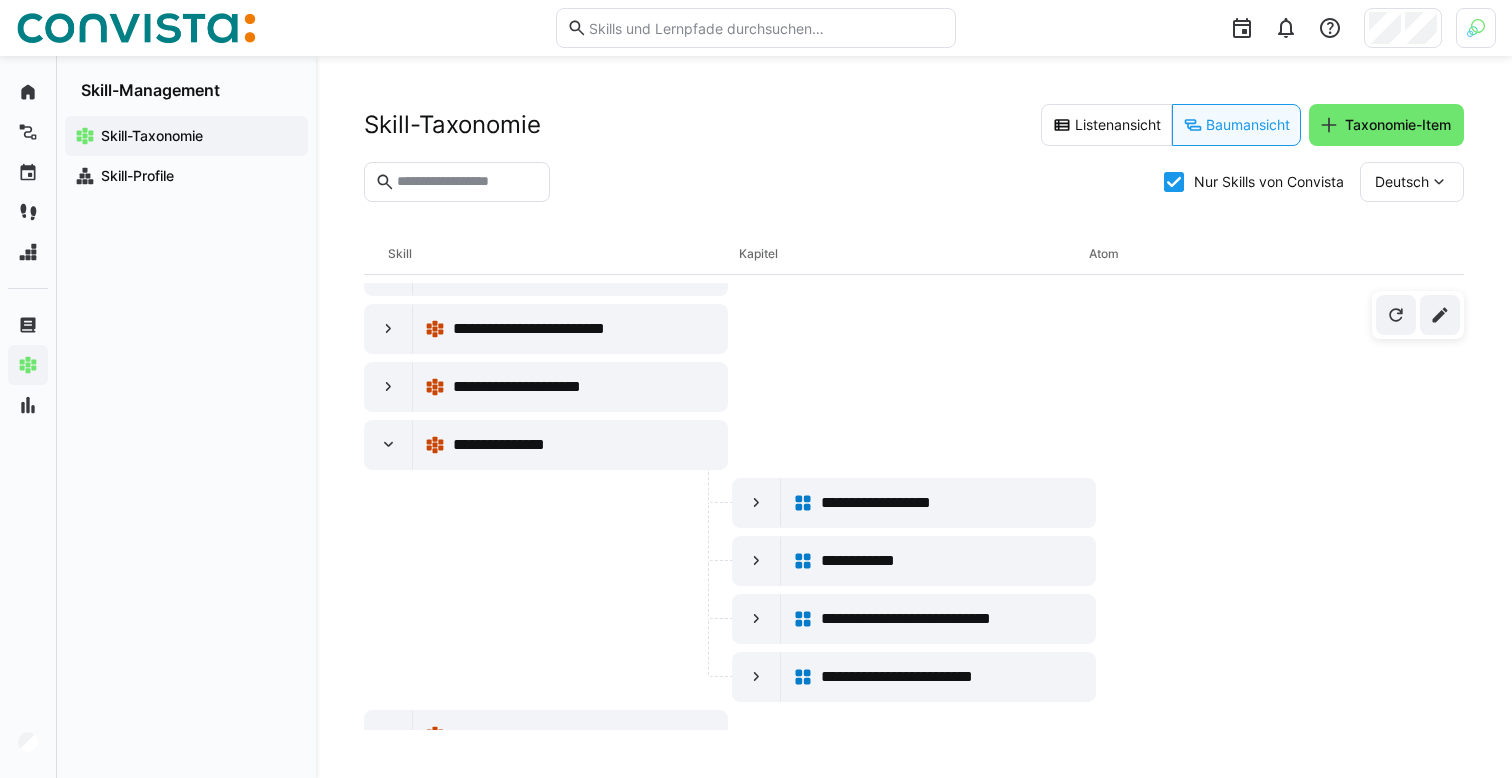 scroll, scrollTop: 1476, scrollLeft: 0, axis: vertical 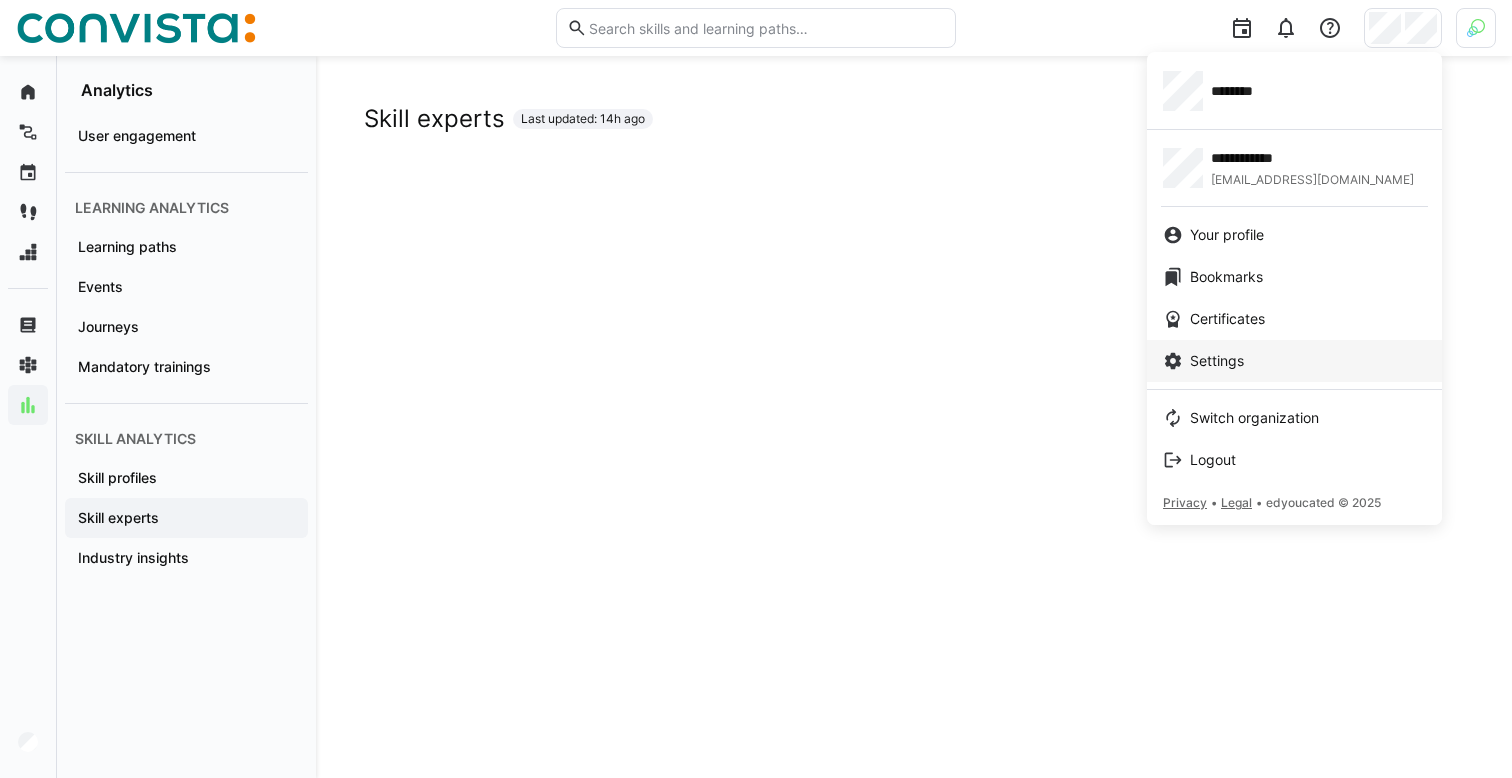 click on "Settings" at bounding box center [1217, 361] 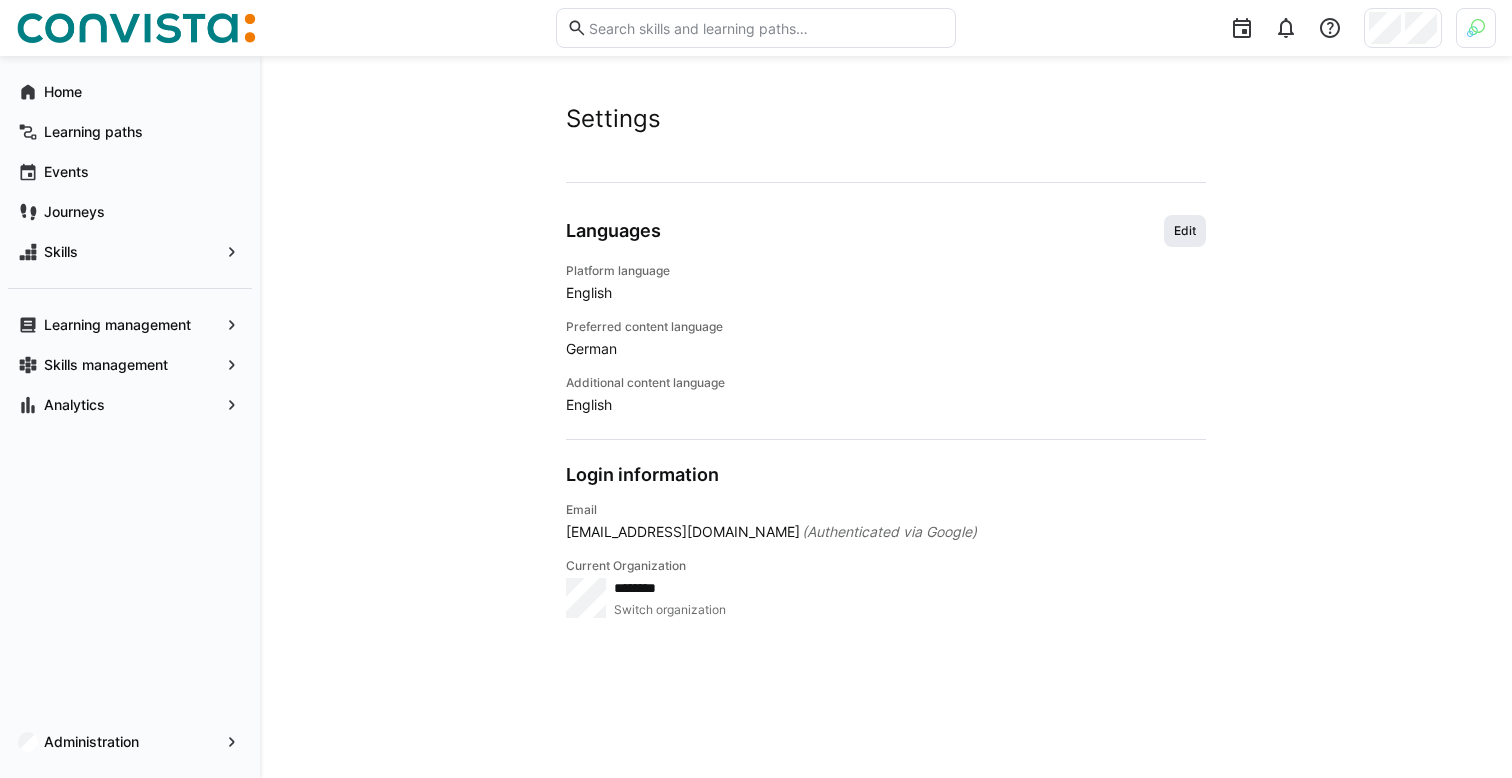 click on "Edit" 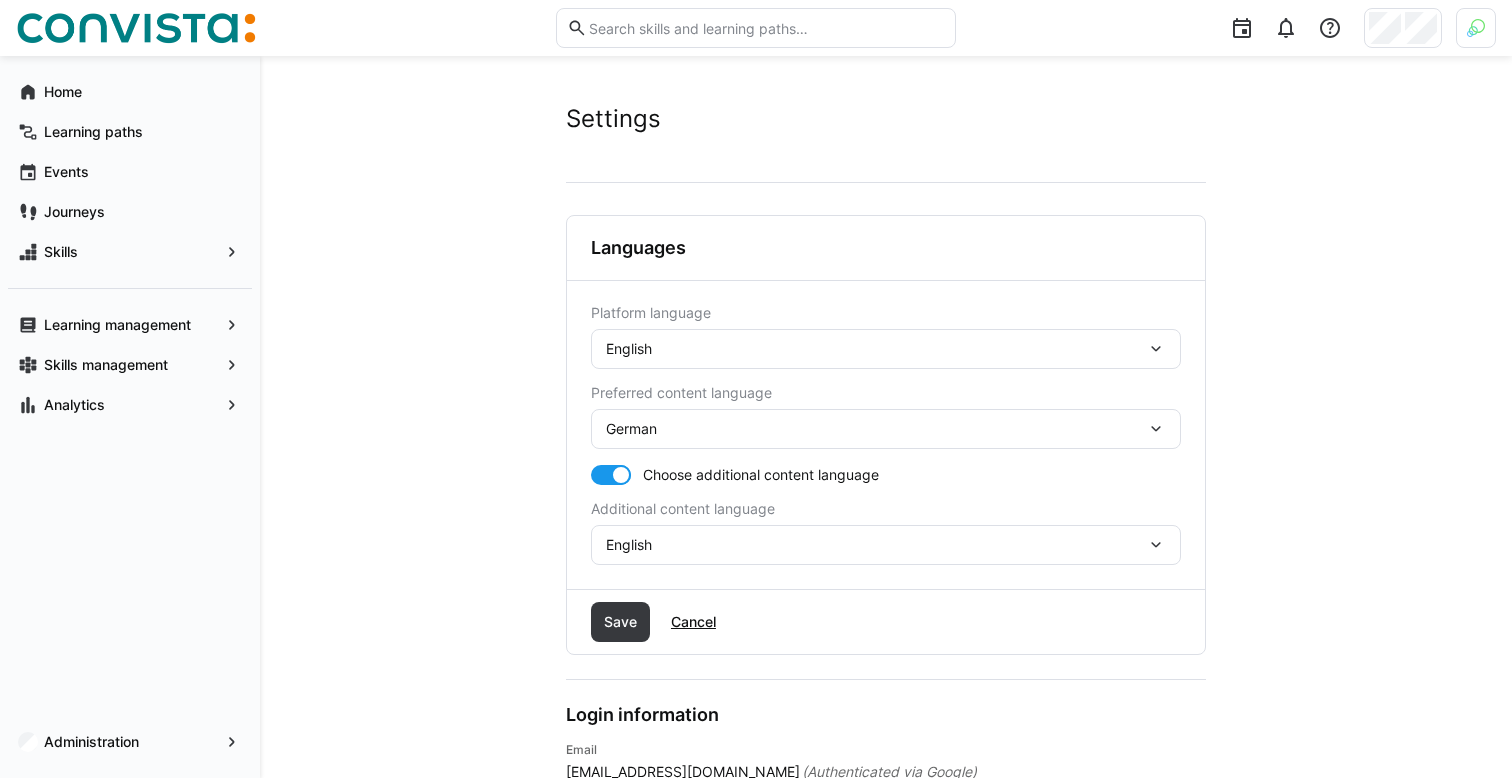 click on "English" 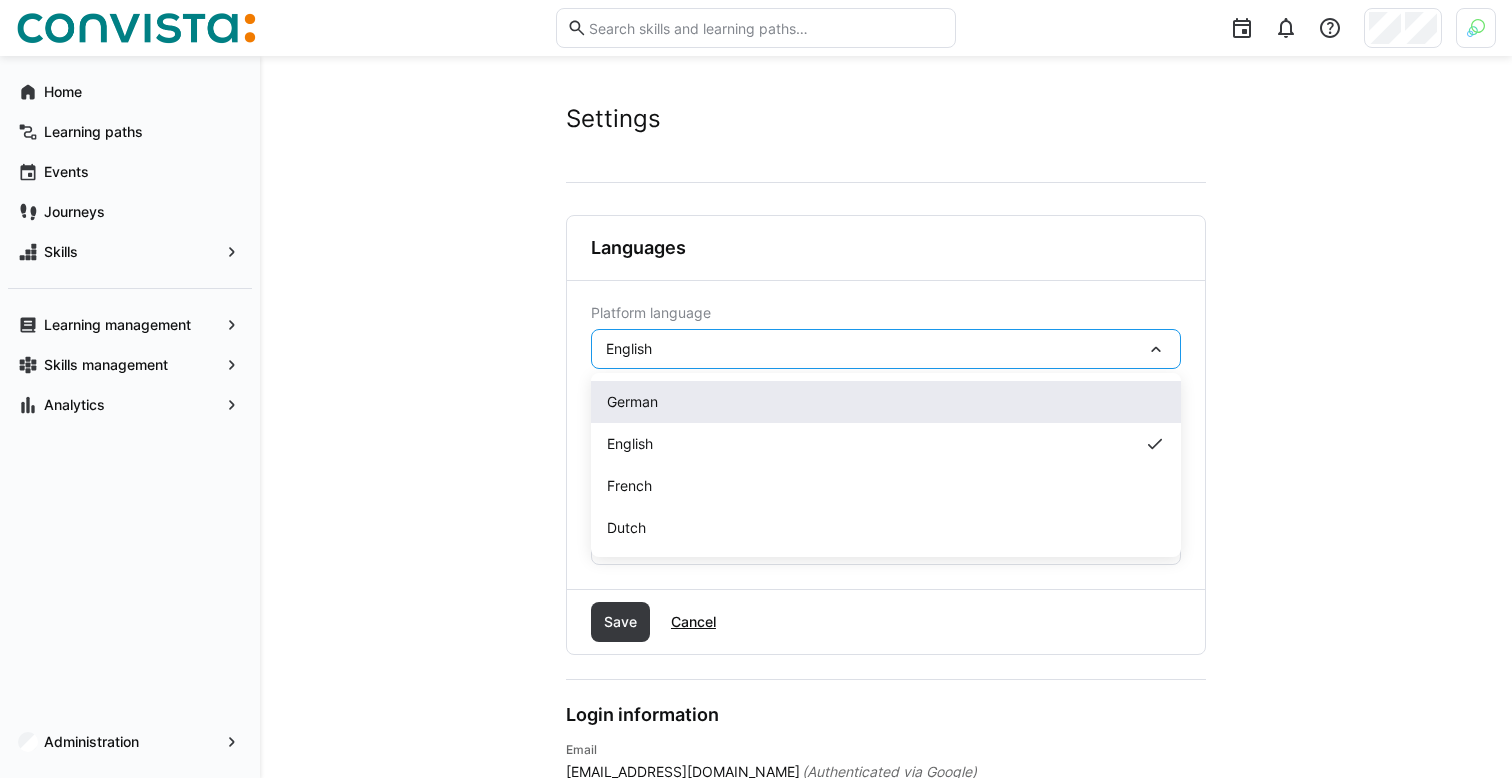 click on "German" 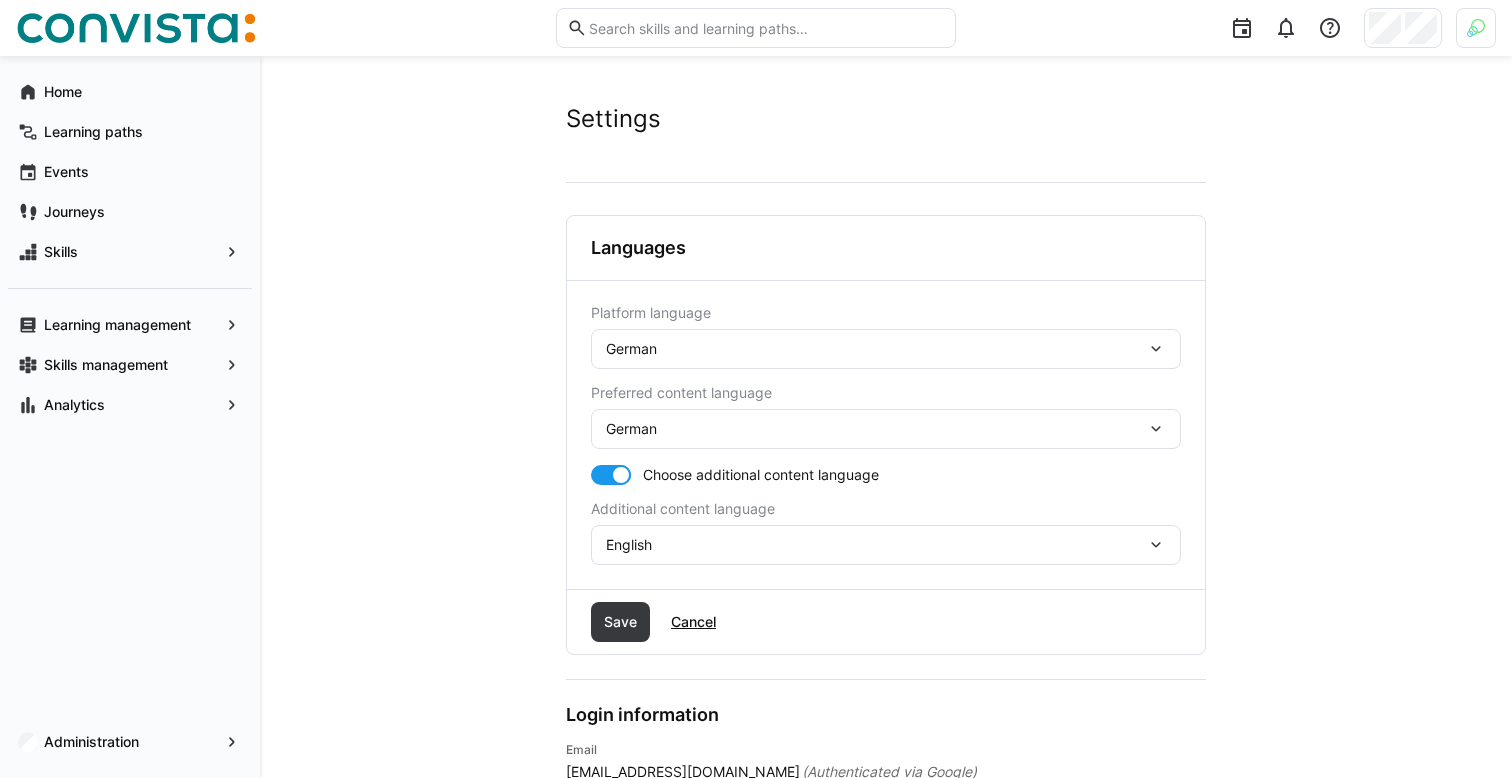 click on "Save Cancel" 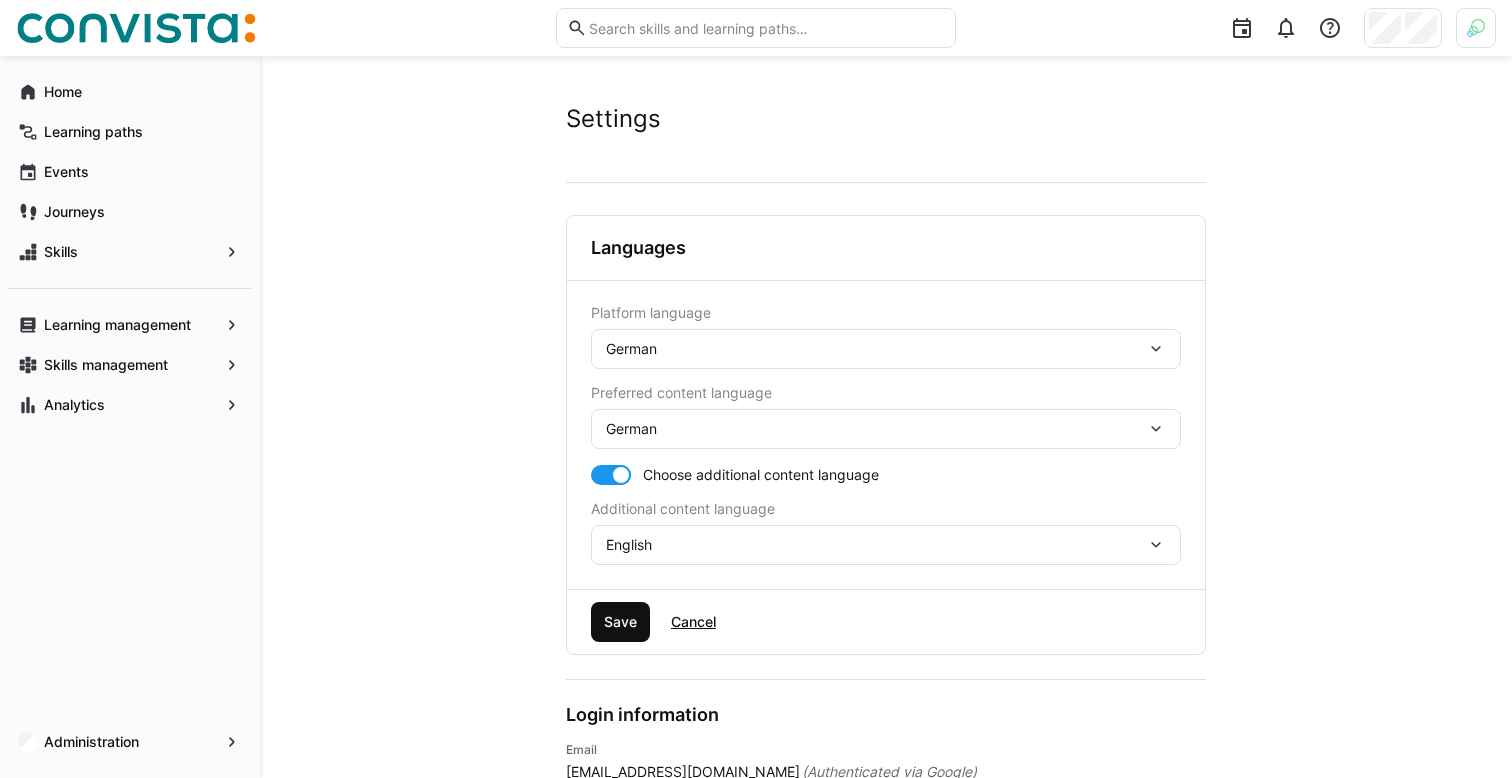click on "Save" 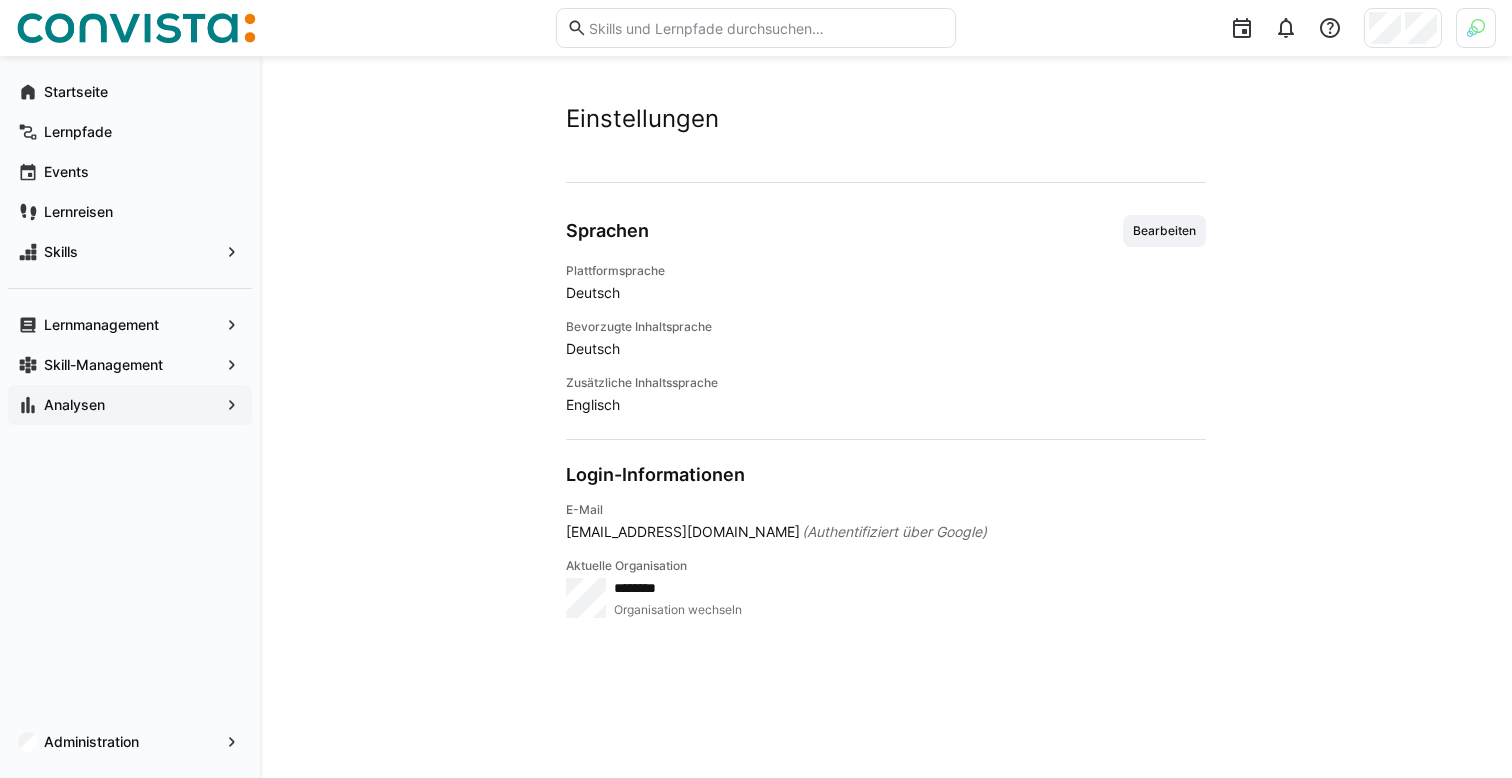 click on "Analysen" 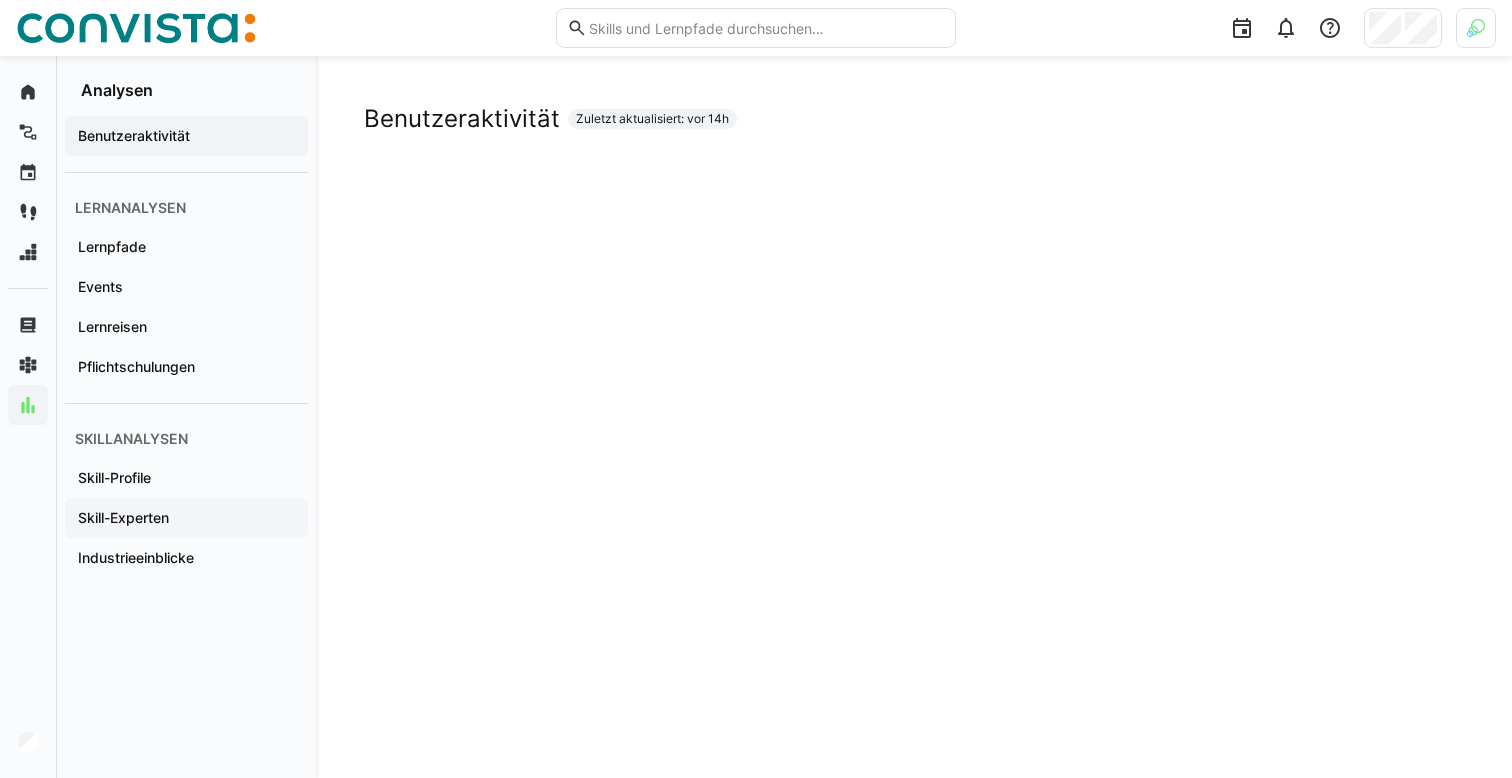 click on "Skill-Experten" 